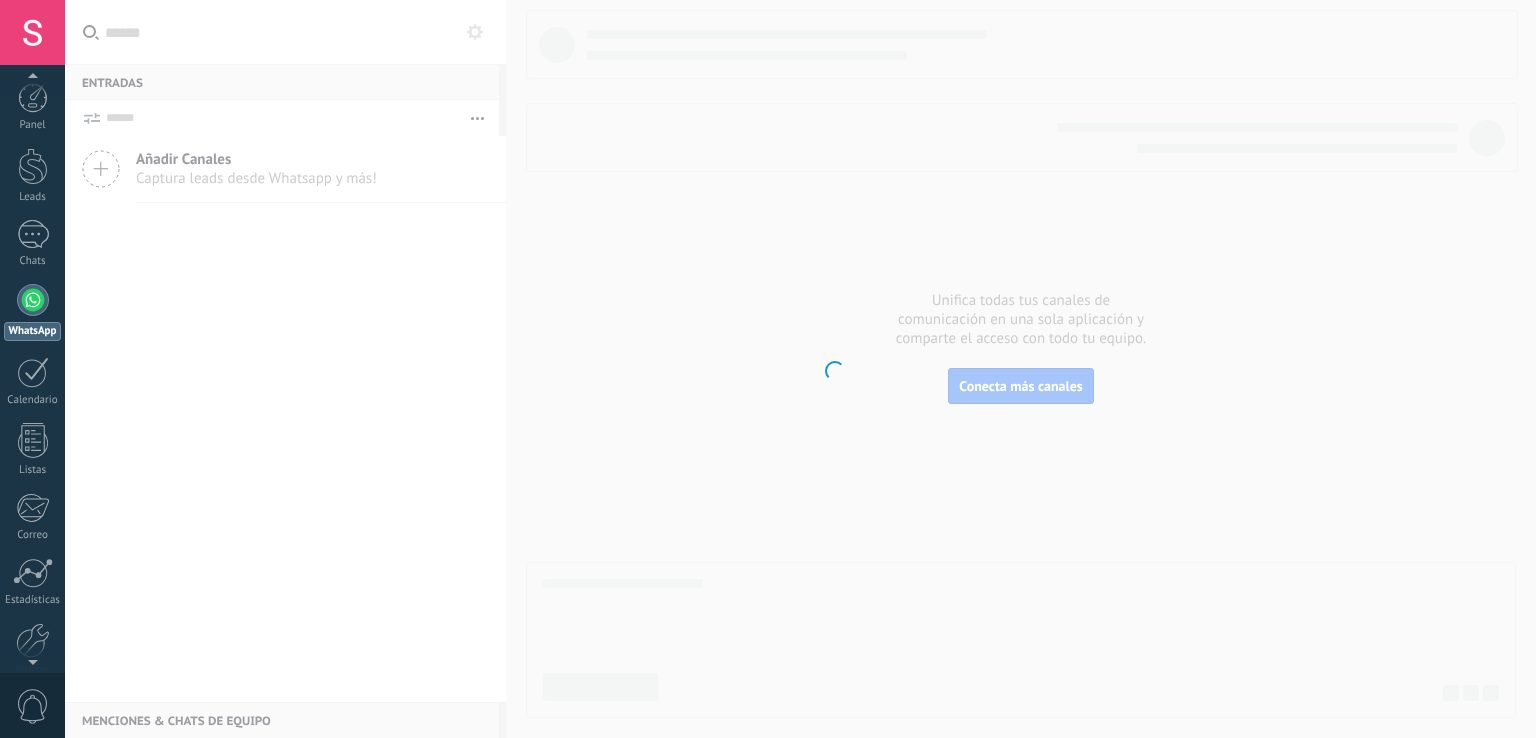 scroll, scrollTop: 0, scrollLeft: 0, axis: both 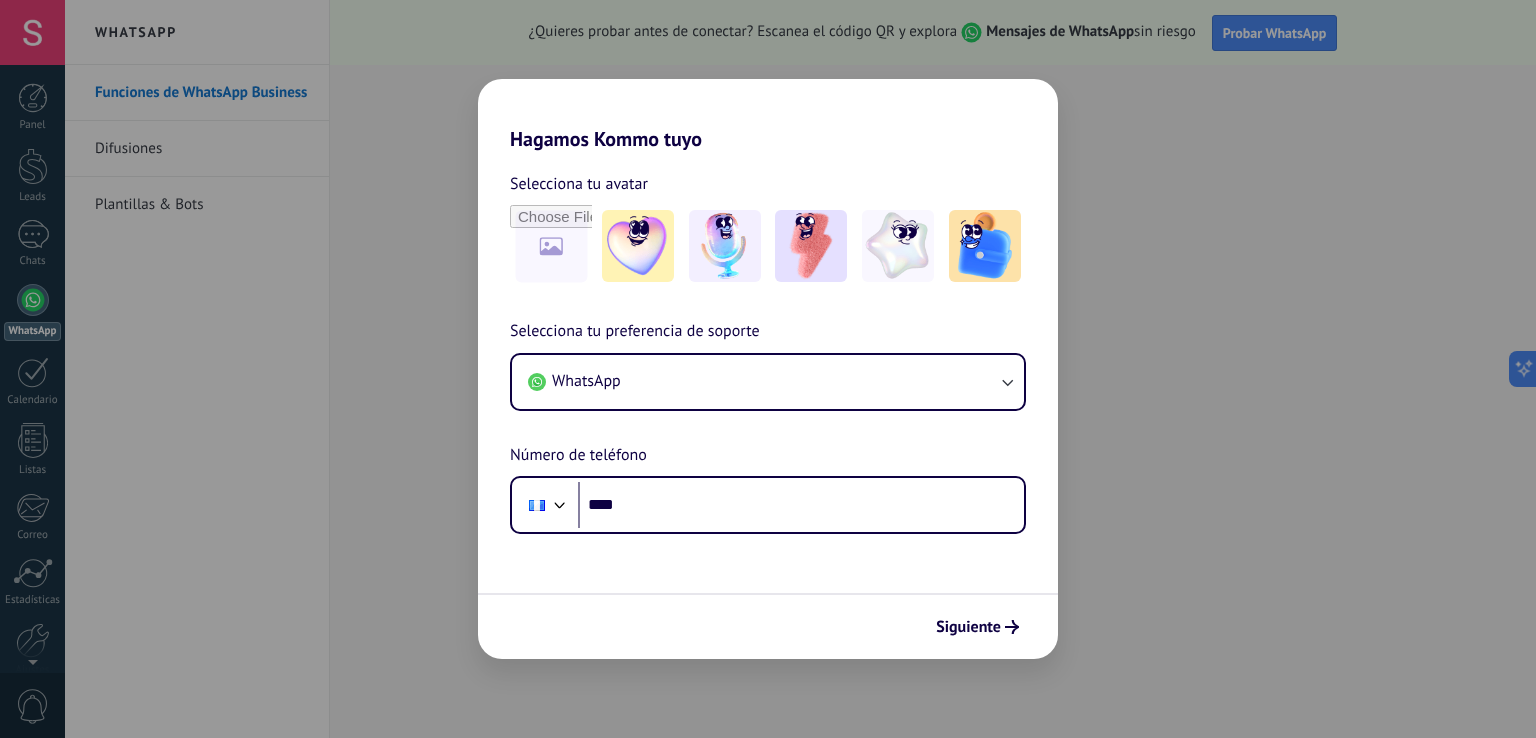click on "Hagamos Kommo tuyo Selecciona tu avatar Selecciona tu preferencia de soporte WhatsApp Número de teléfono Phone **** Siguiente" at bounding box center [768, 369] 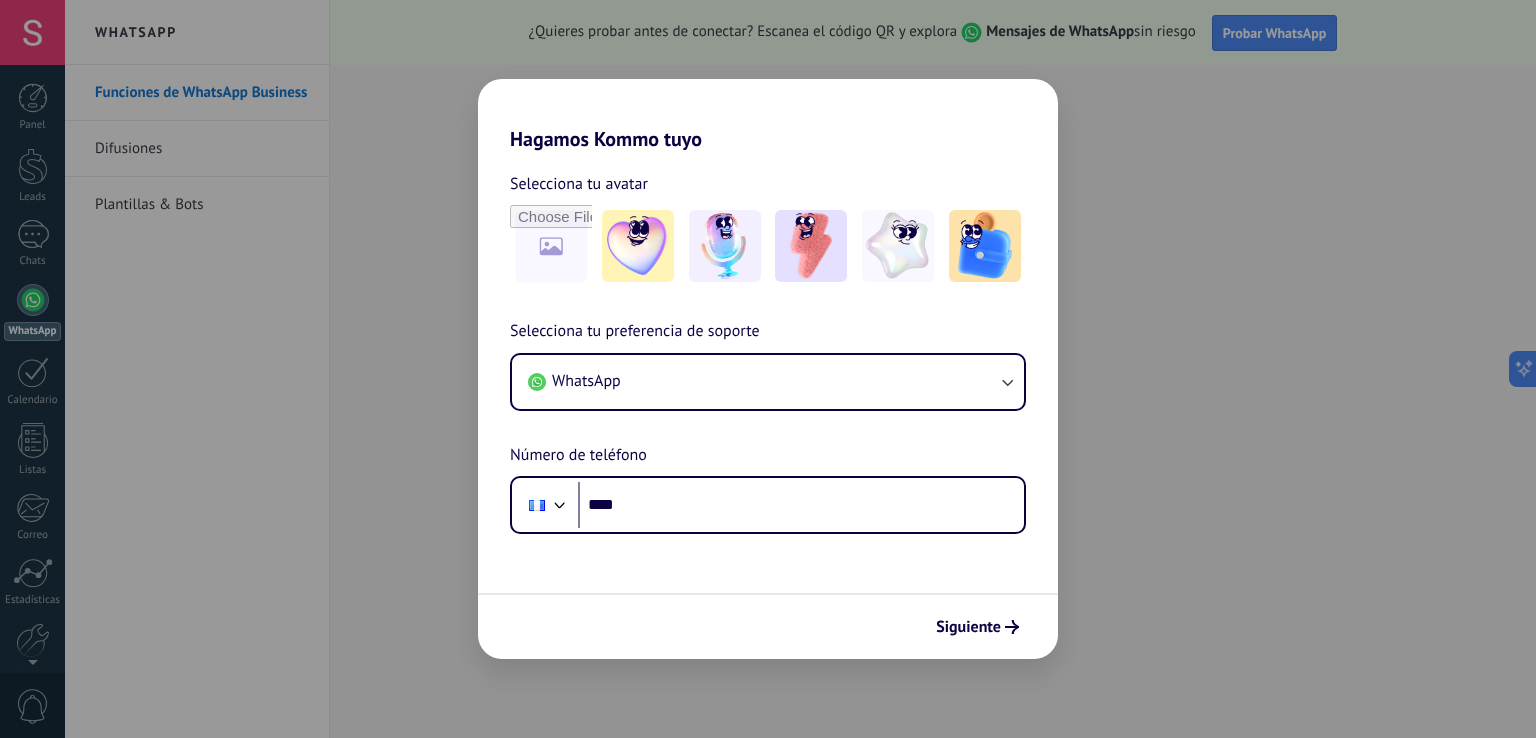 click on "Hagamos Kommo tuyo Selecciona tu avatar Selecciona tu preferencia de soporte WhatsApp Número de teléfono Phone **** Siguiente" at bounding box center (768, 369) 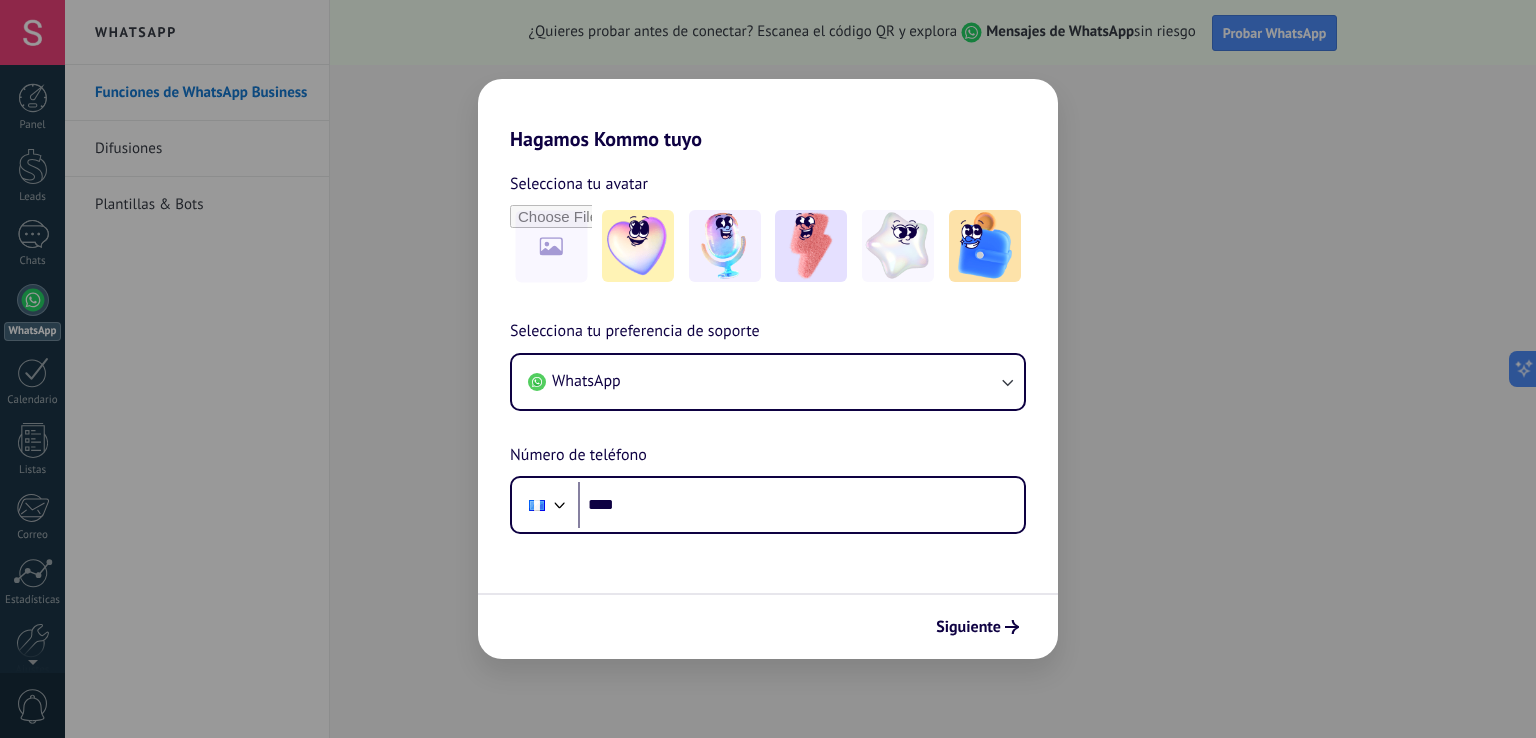 drag, startPoint x: 210, startPoint y: 453, endPoint x: 220, endPoint y: 444, distance: 13.453624 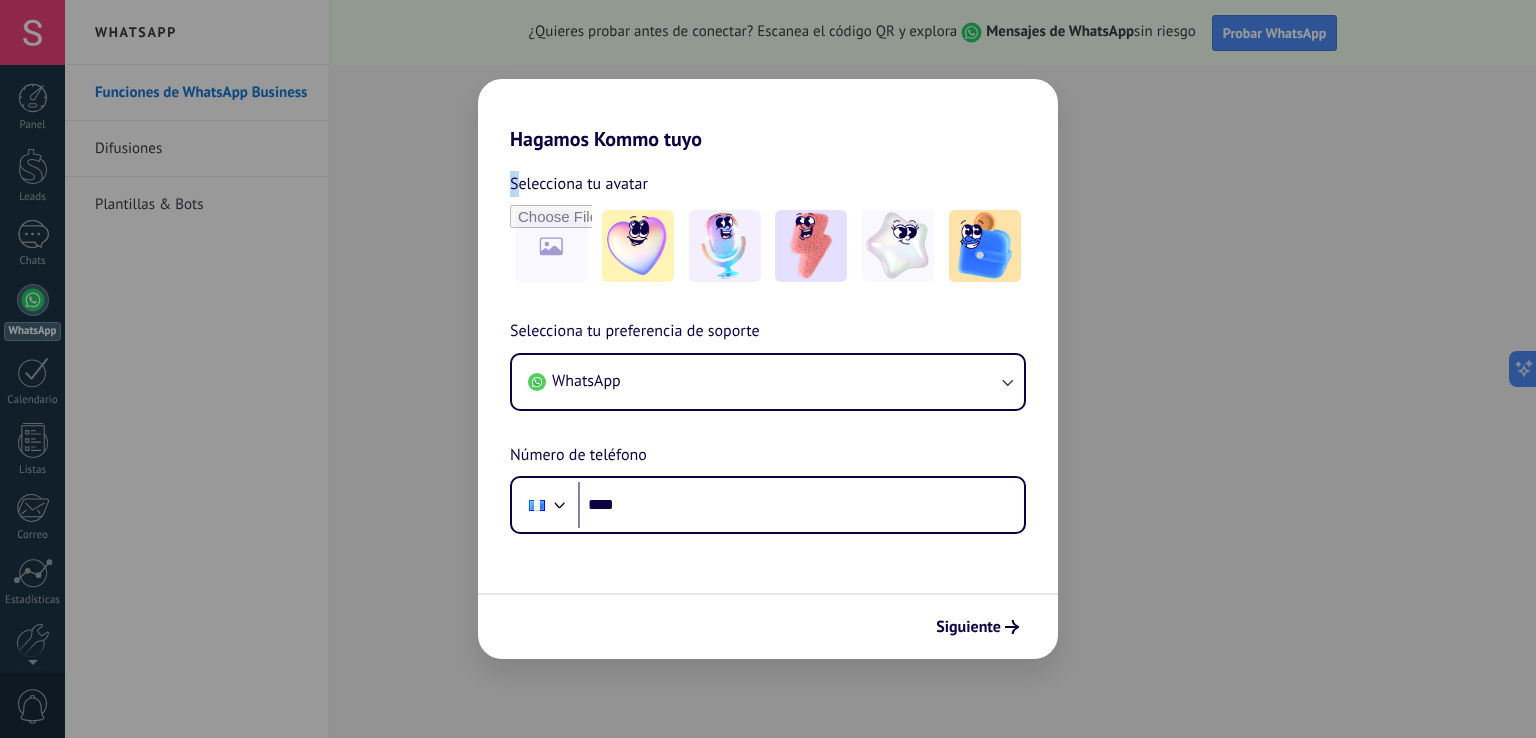 click on "Hagamos Kommo tuyo Selecciona tu avatar Selecciona tu preferencia de soporte WhatsApp Número de teléfono Phone **** Siguiente" at bounding box center (768, 369) 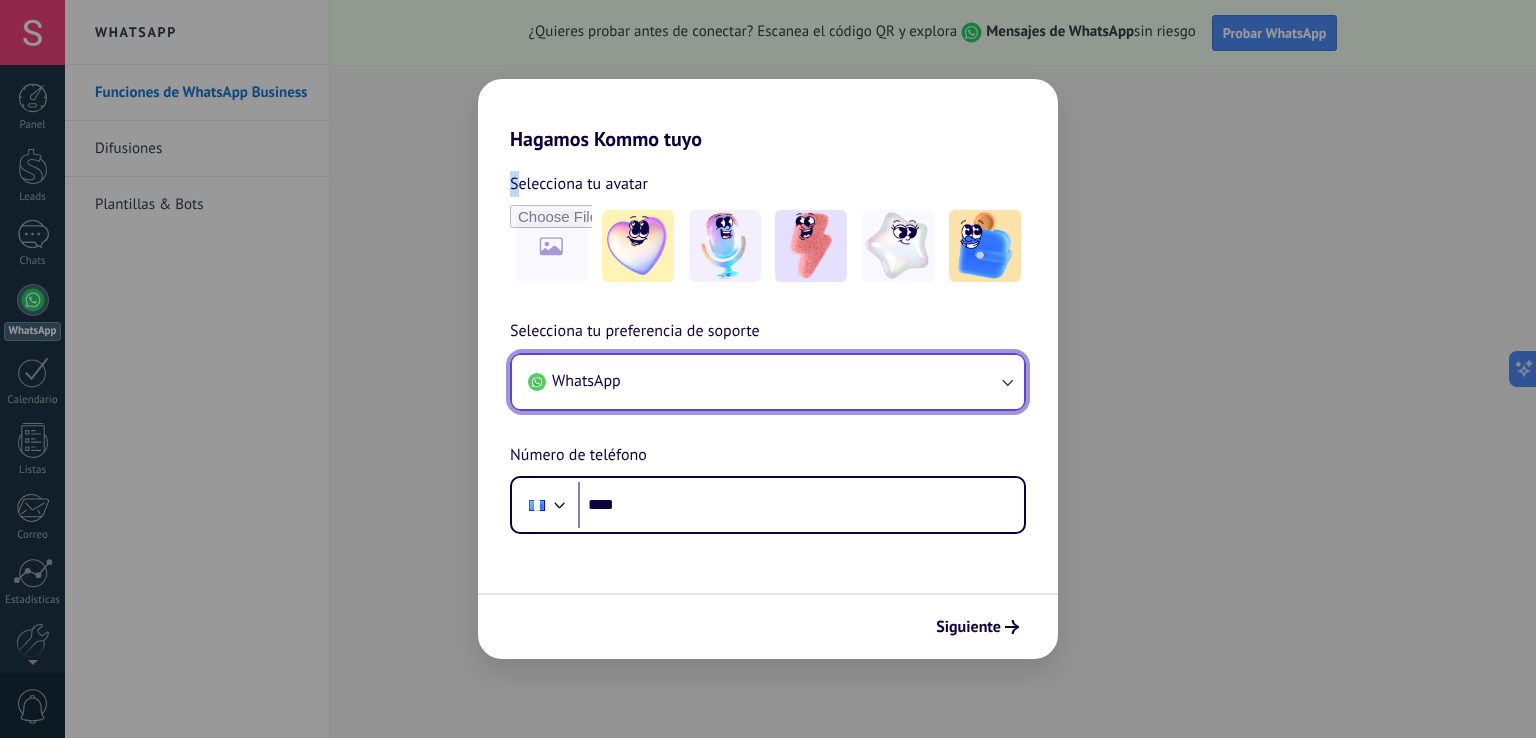 click on "WhatsApp" at bounding box center (768, 382) 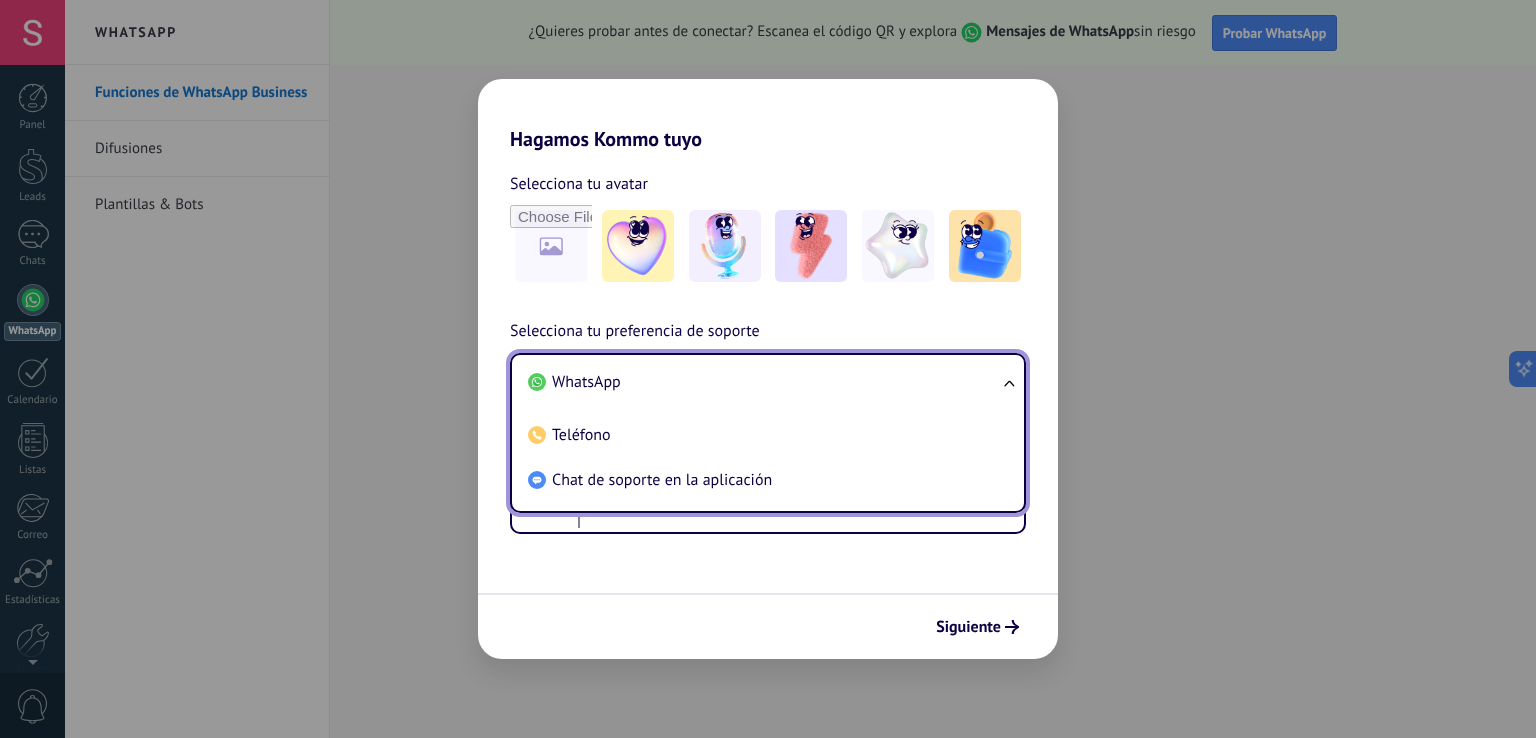 click on "WhatsApp" at bounding box center (764, 382) 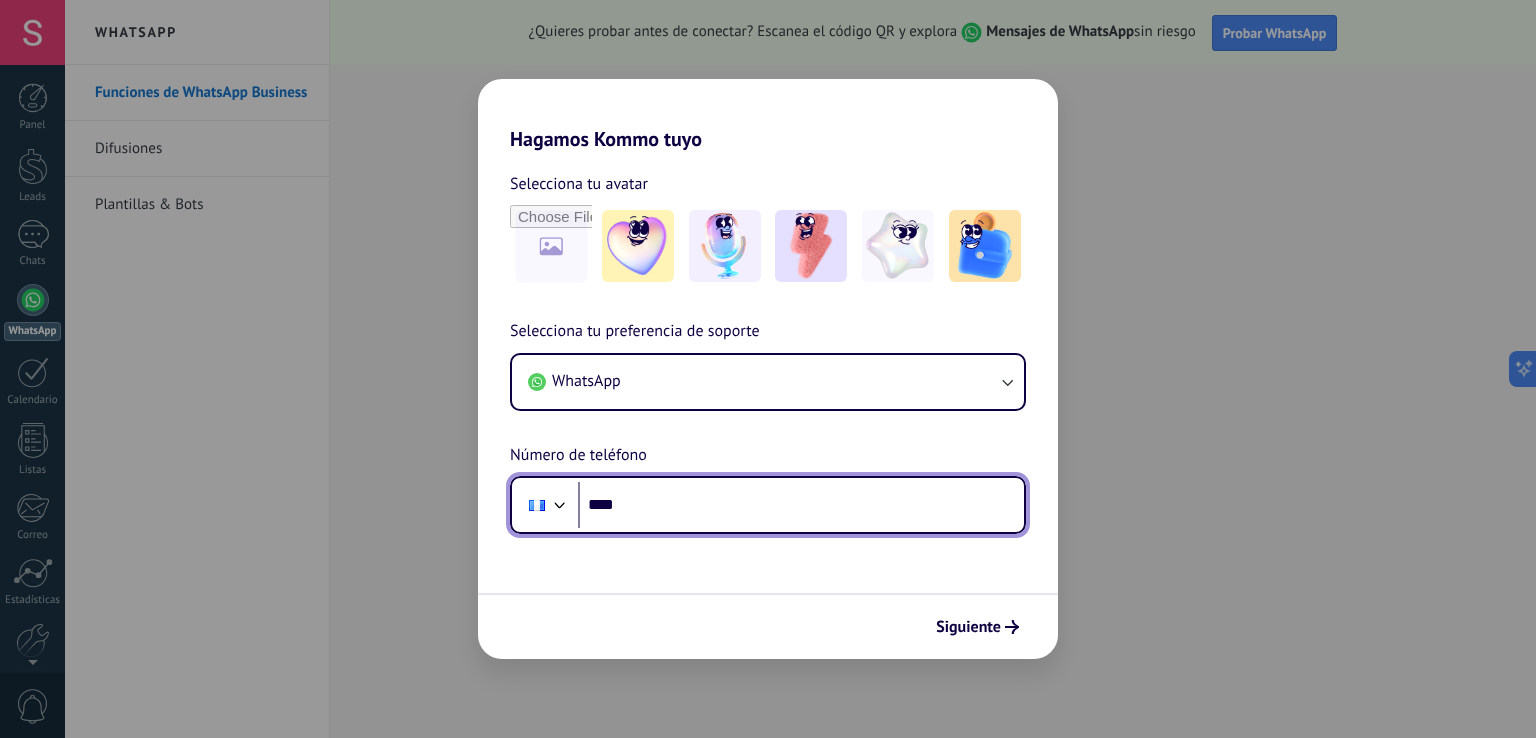 click on "****" at bounding box center (801, 505) 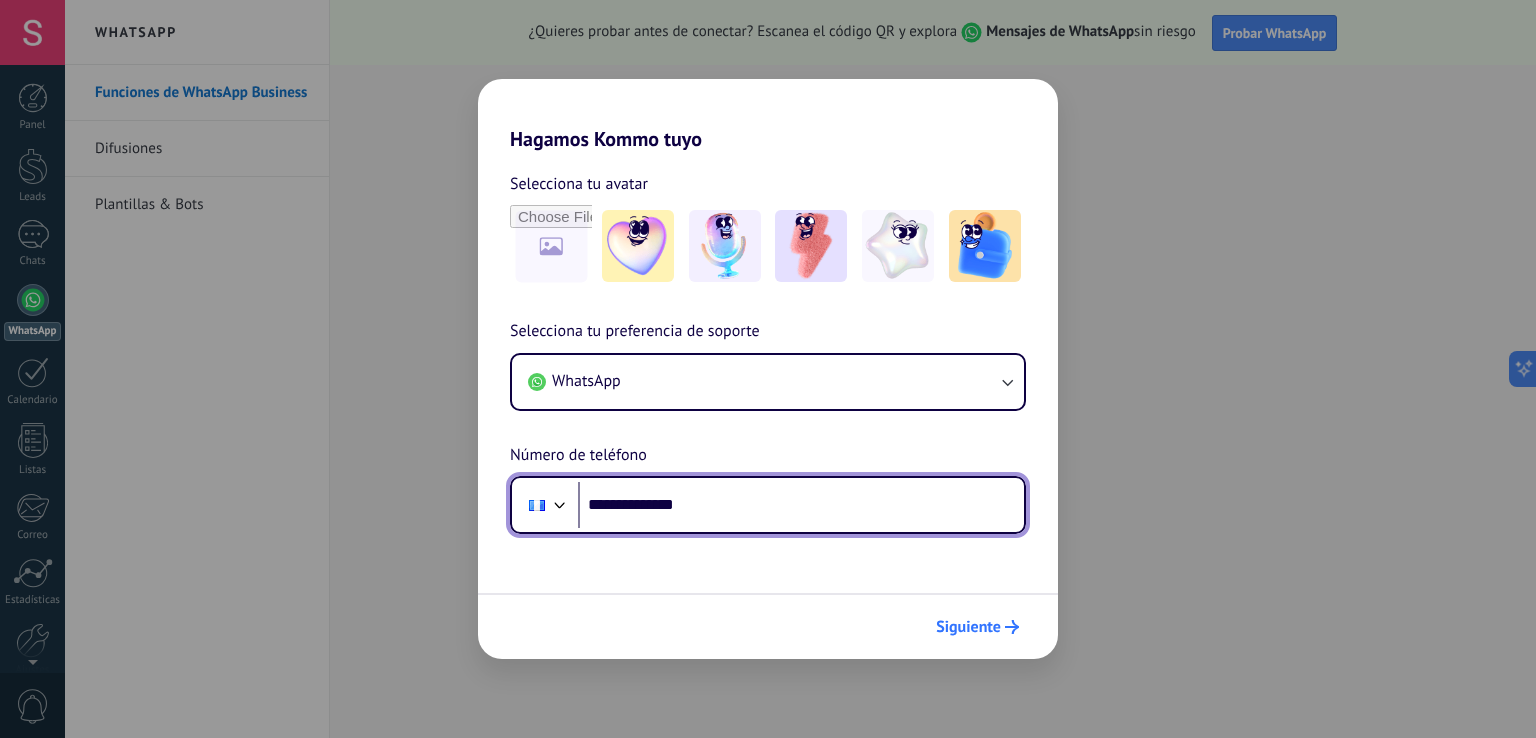 type on "**********" 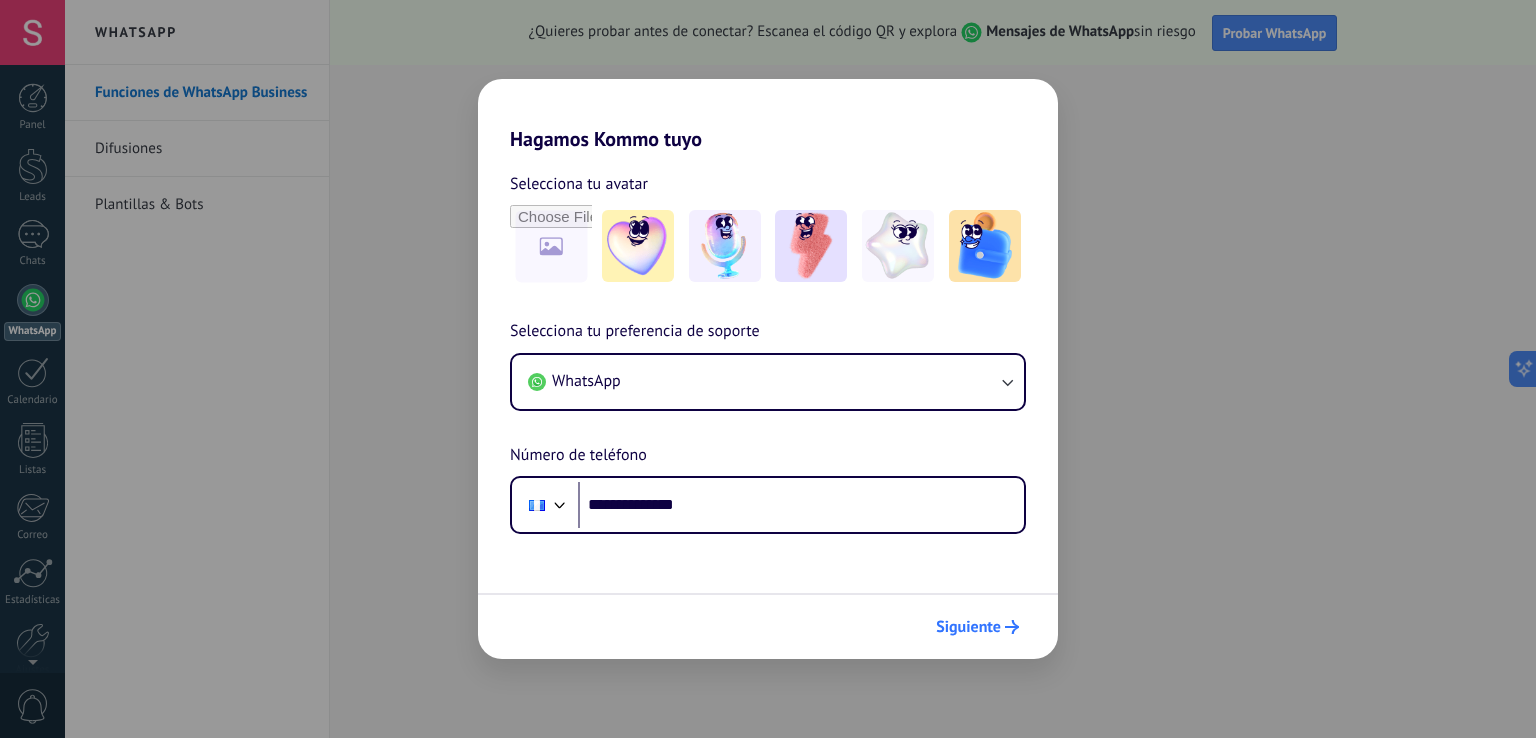 click on "Siguiente" at bounding box center (977, 627) 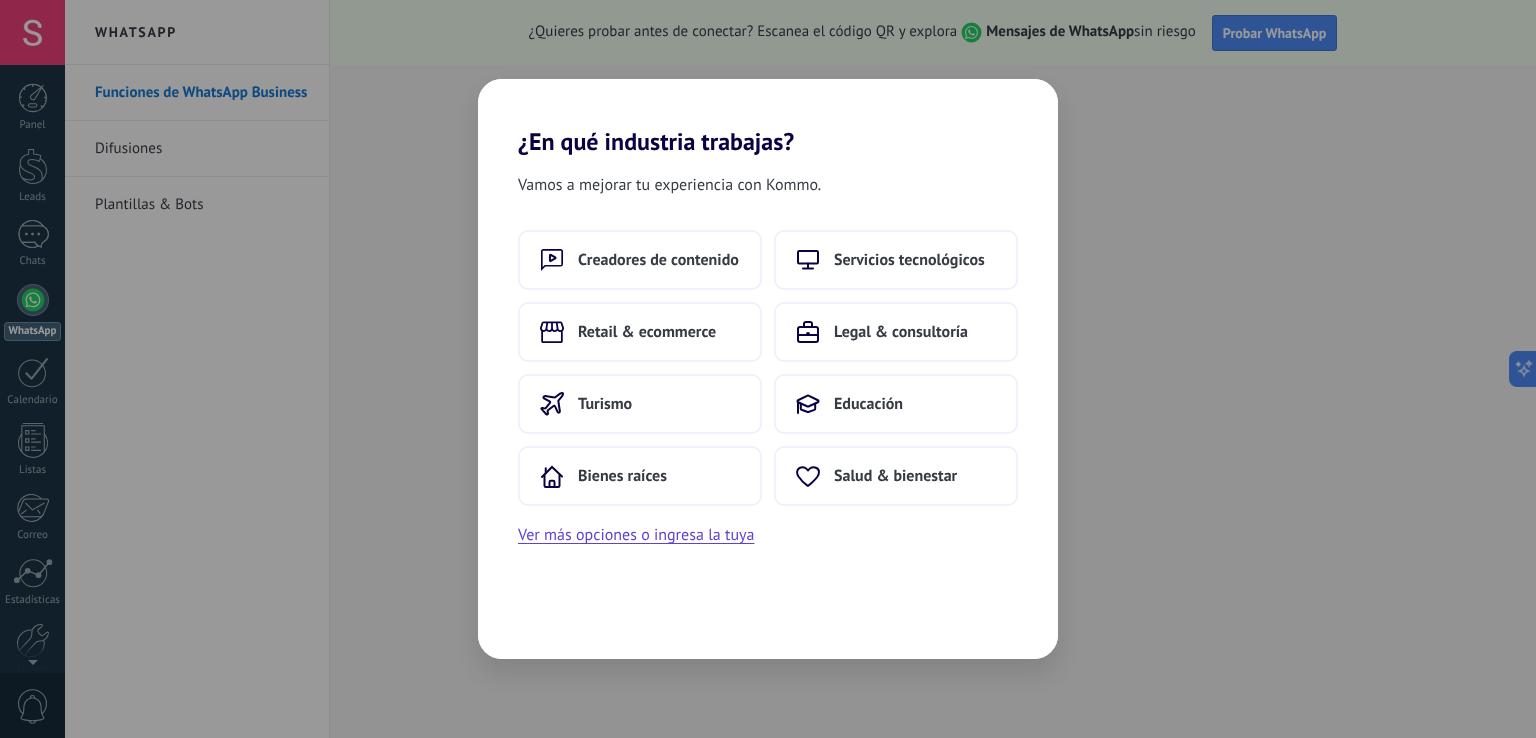 scroll, scrollTop: 0, scrollLeft: 0, axis: both 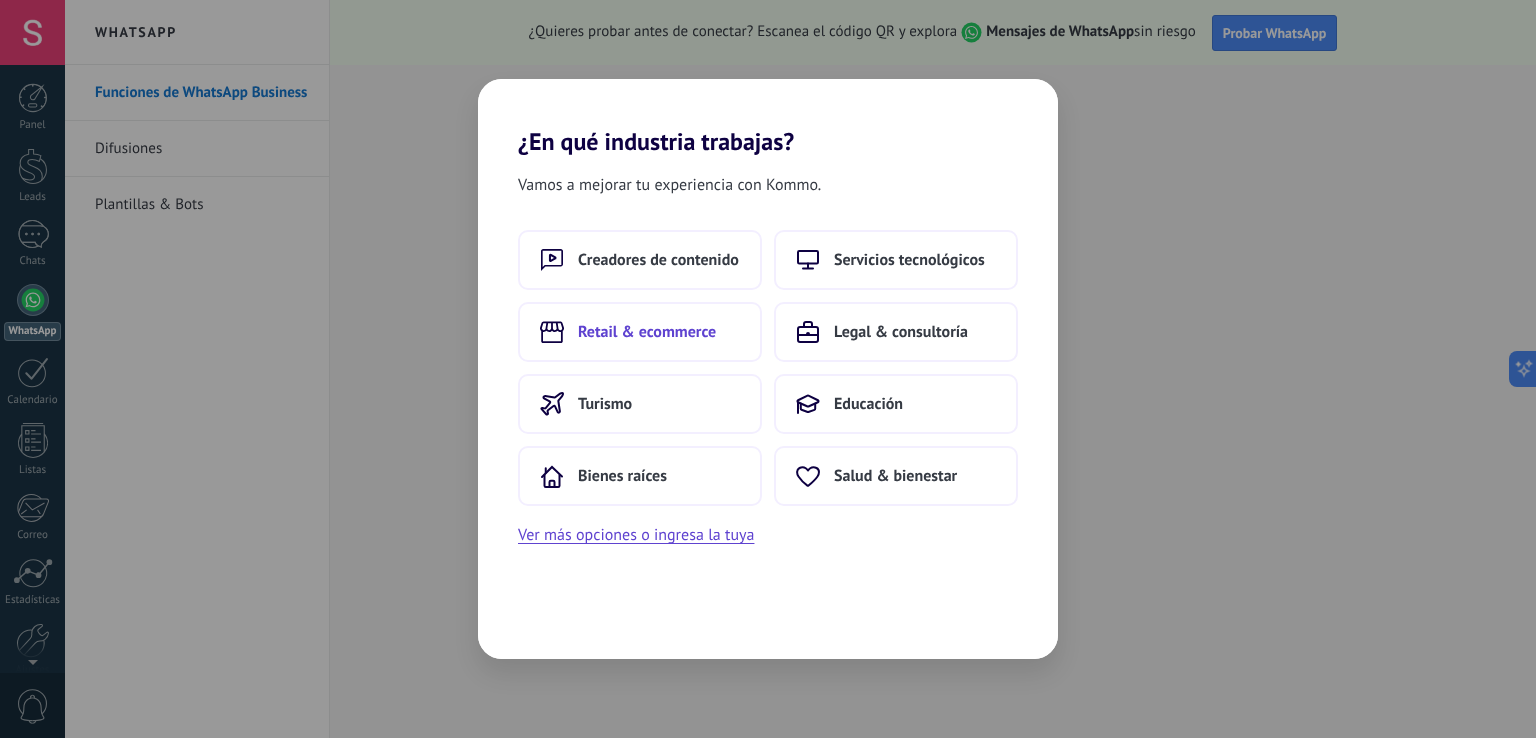 click on "Retail & ecommerce" at bounding box center (658, 260) 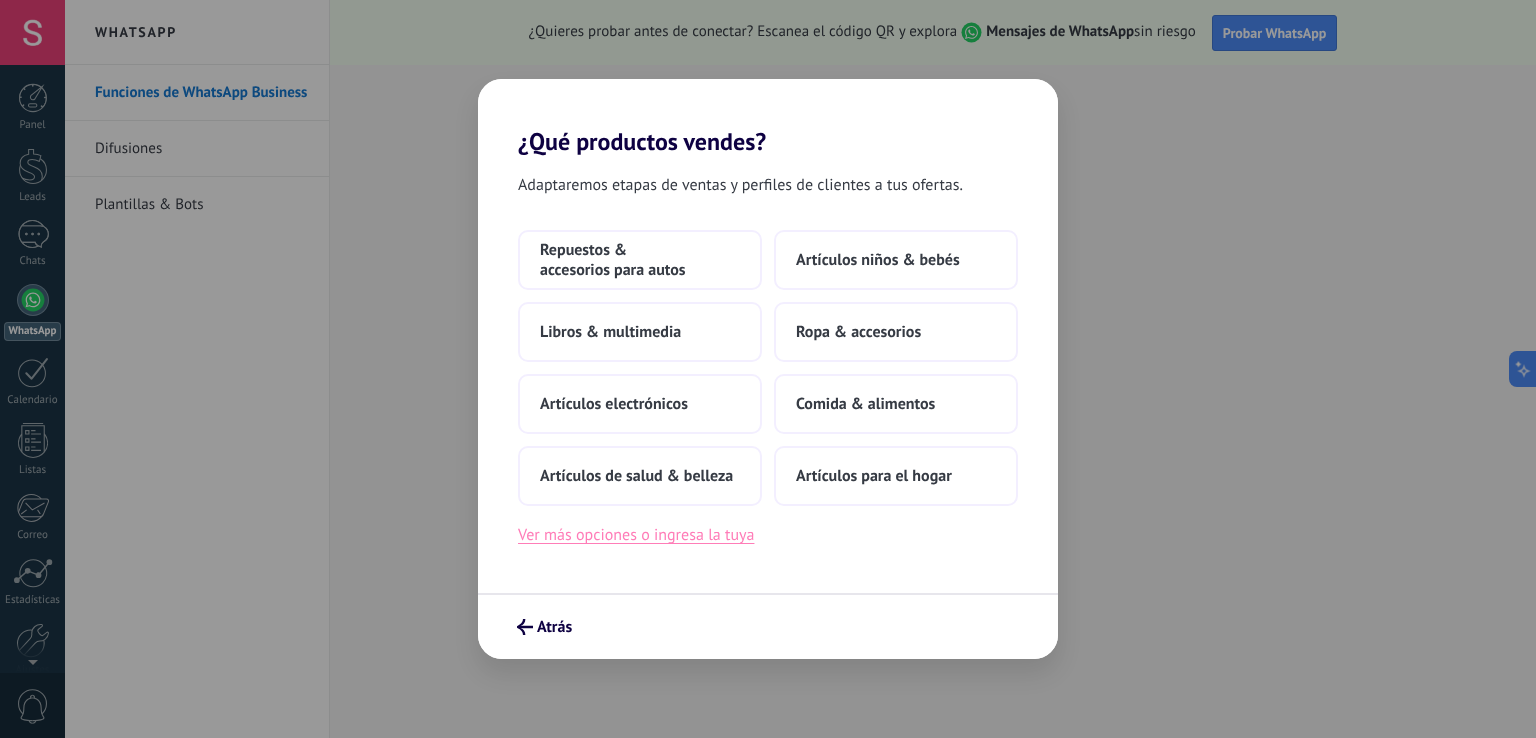 click on "Ver más opciones o ingresa la tuya" at bounding box center (636, 535) 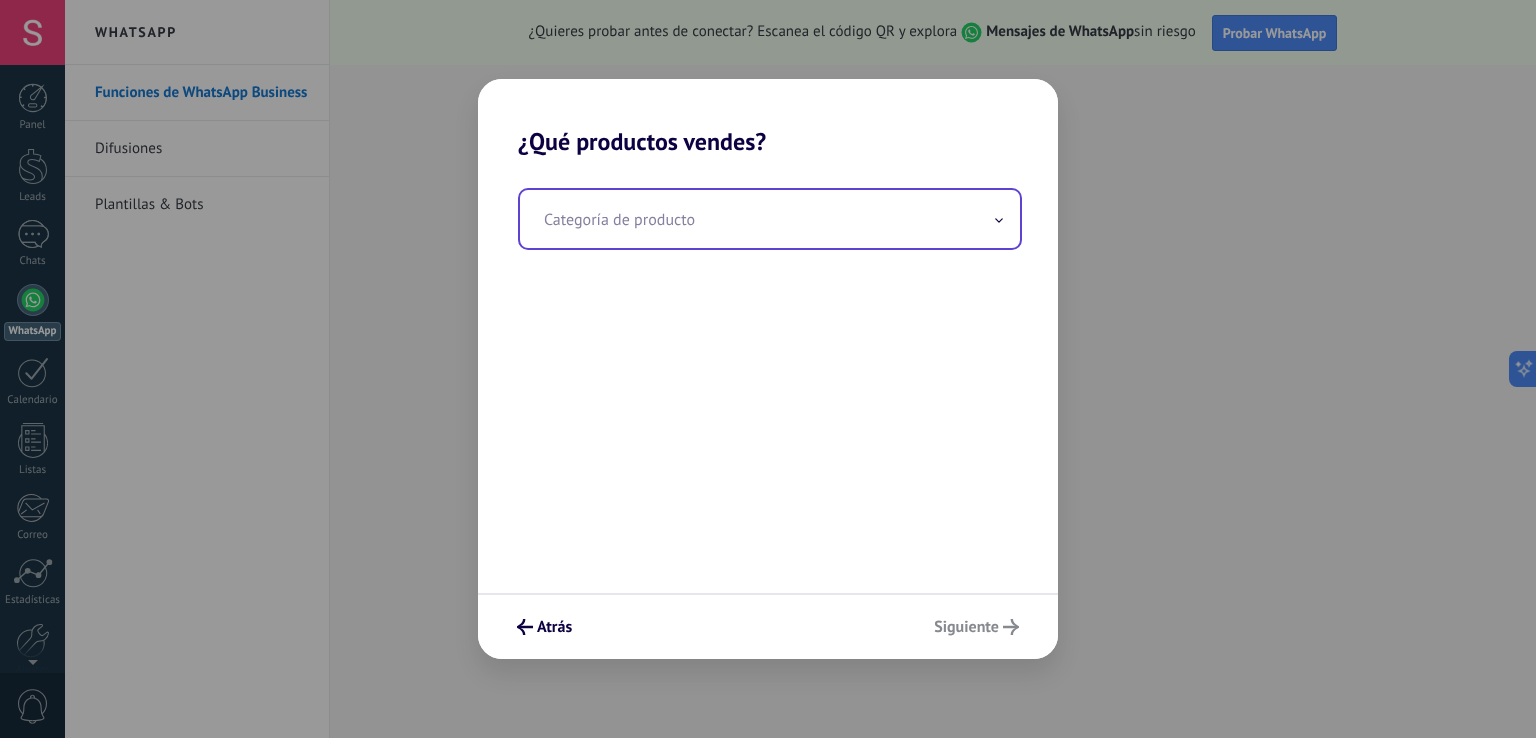 click at bounding box center (770, 219) 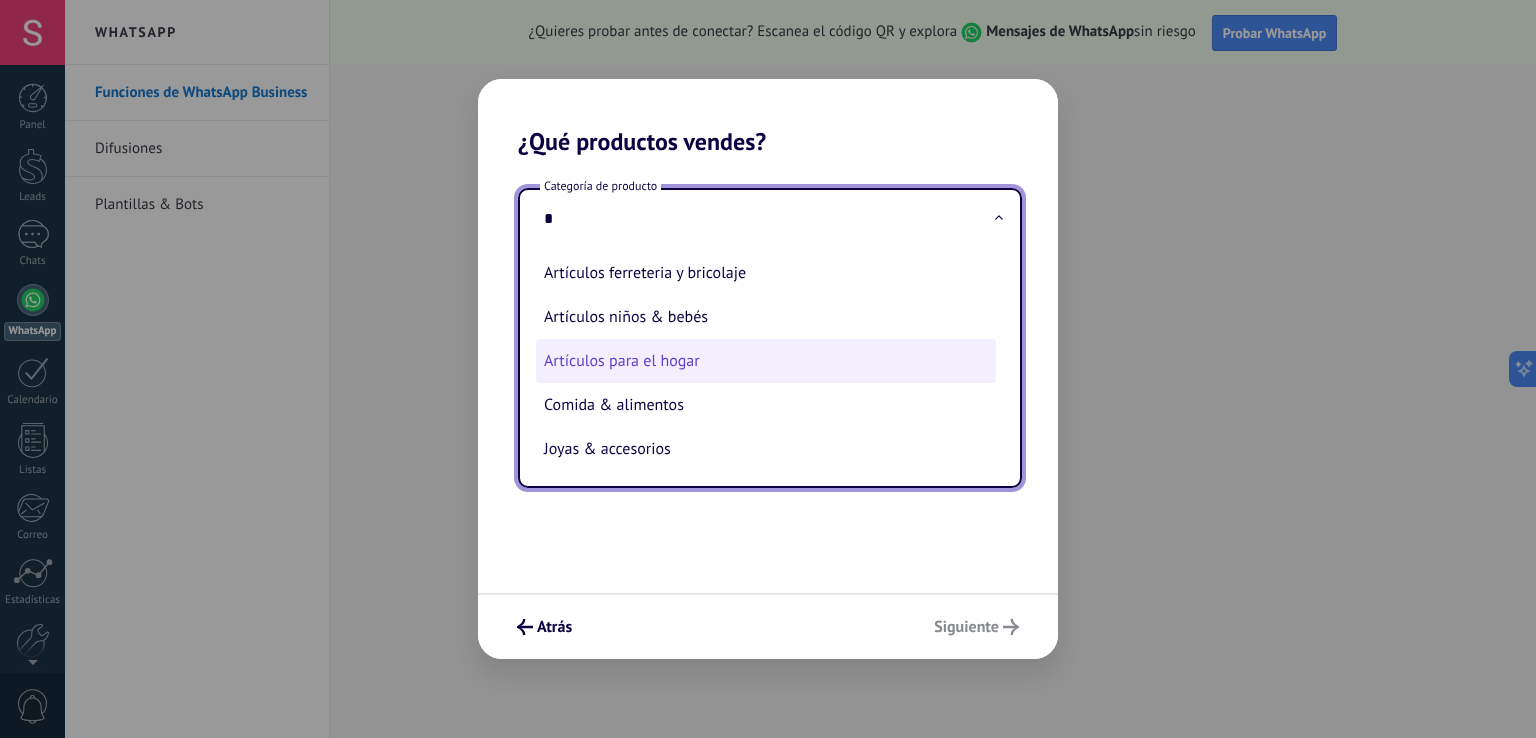 scroll, scrollTop: 0, scrollLeft: 0, axis: both 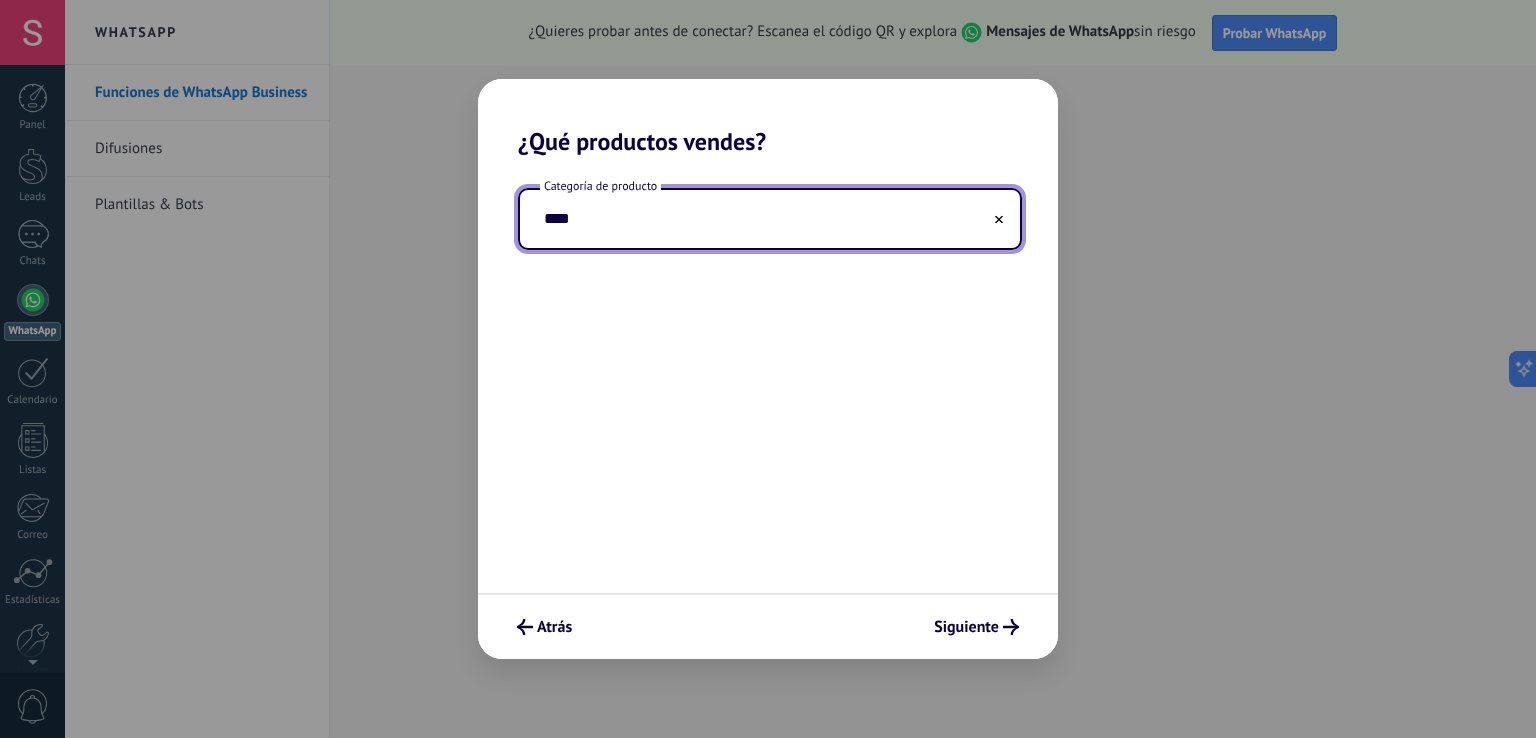 drag, startPoint x: 640, startPoint y: 222, endPoint x: 480, endPoint y: 217, distance: 160.07811 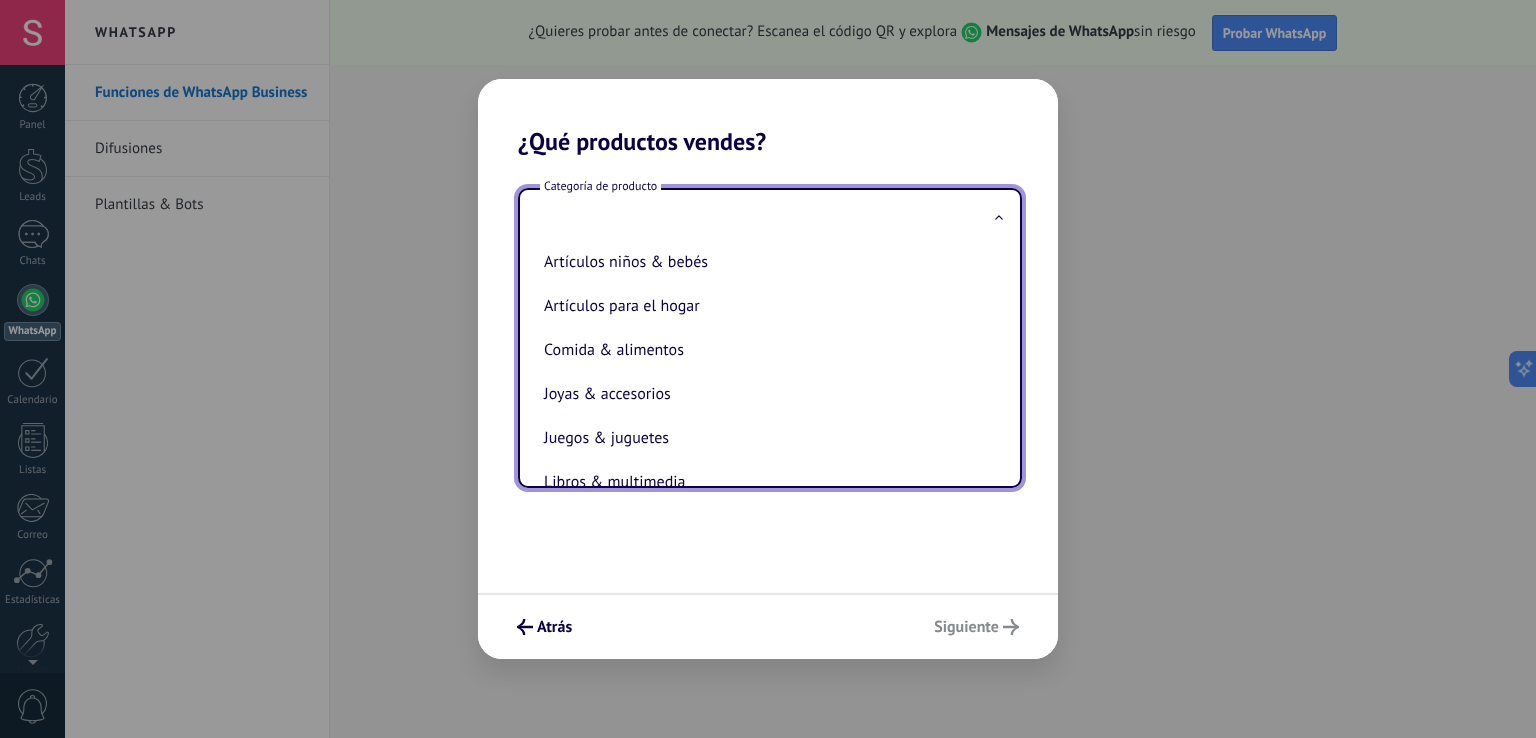 scroll, scrollTop: 187, scrollLeft: 0, axis: vertical 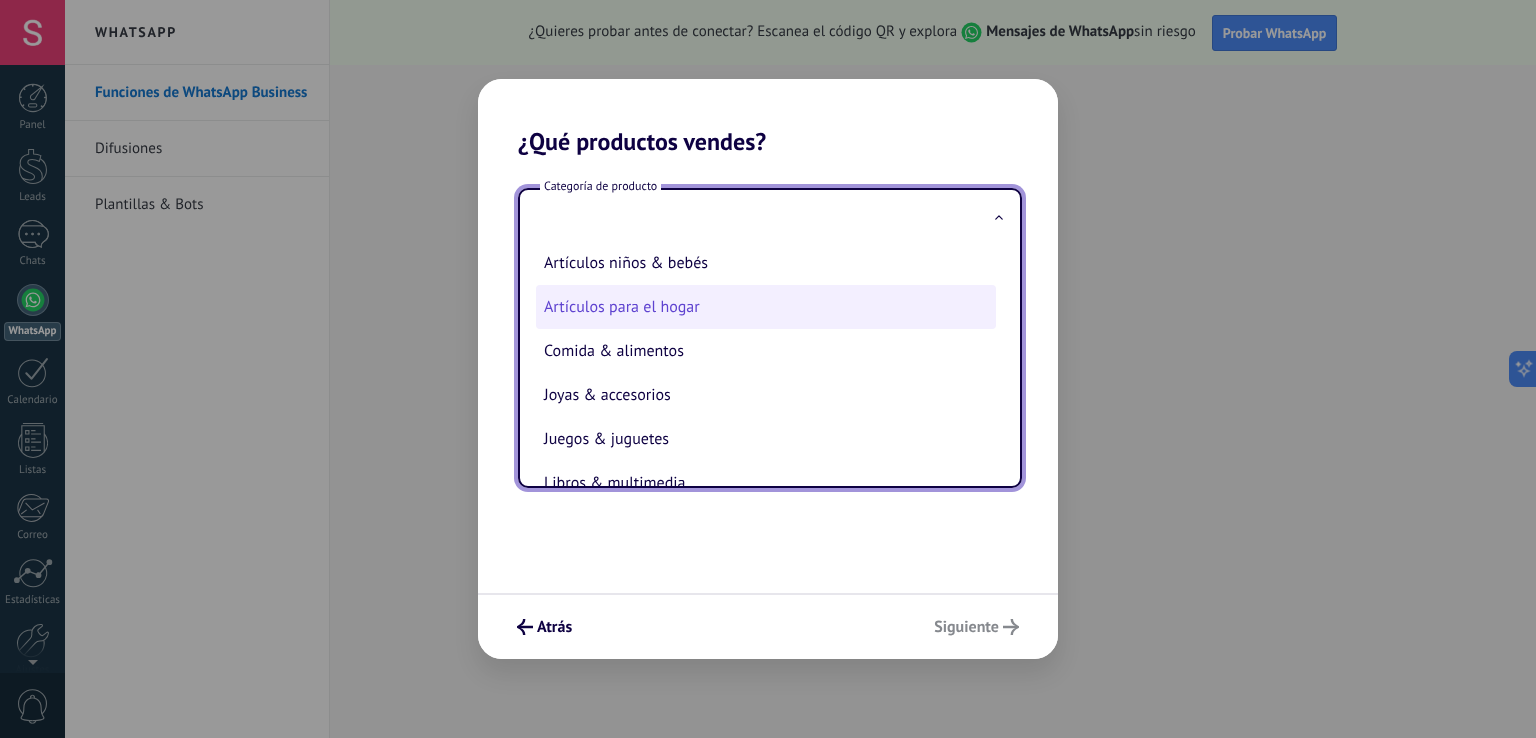 click on "Artículos para el hogar" at bounding box center [766, 307] 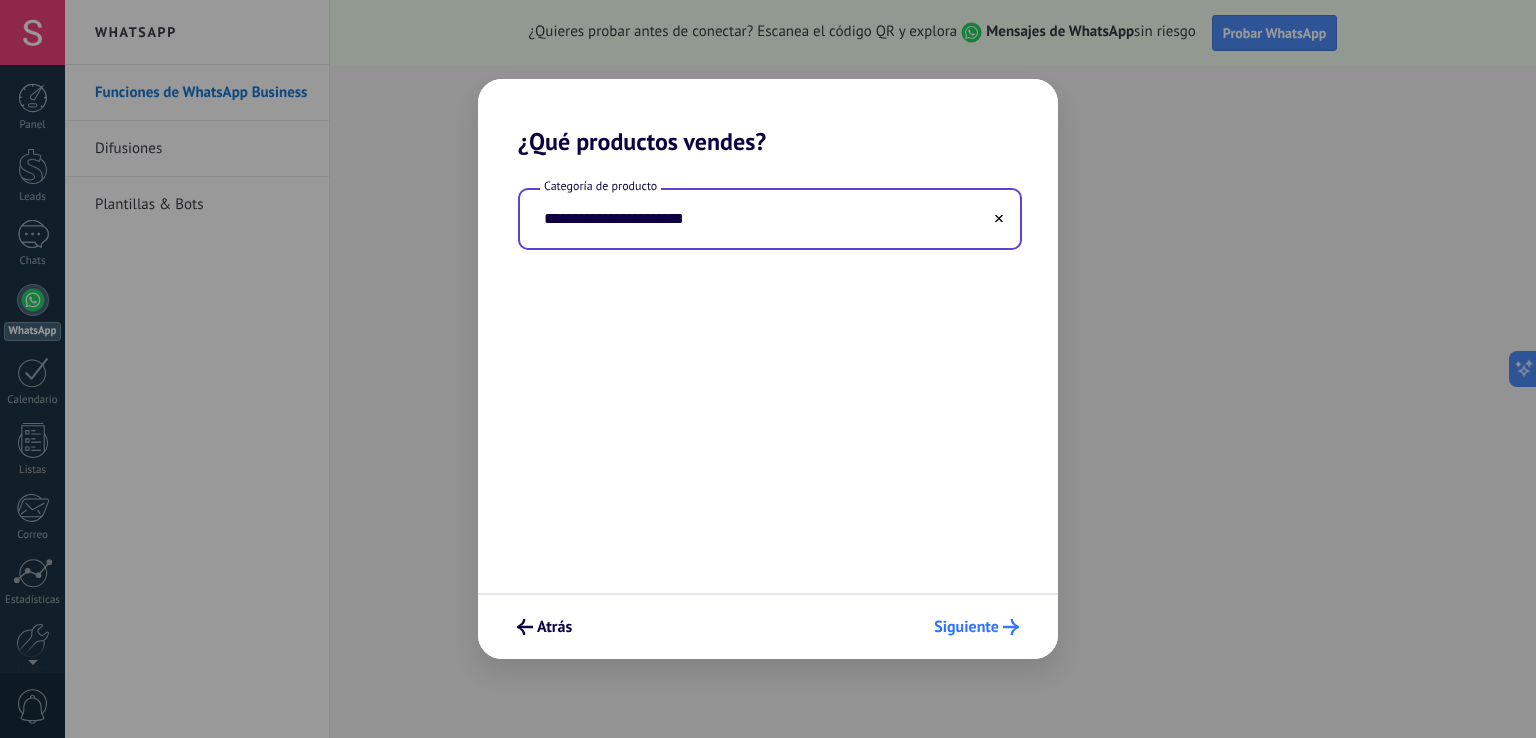click on "Siguiente" at bounding box center (976, 627) 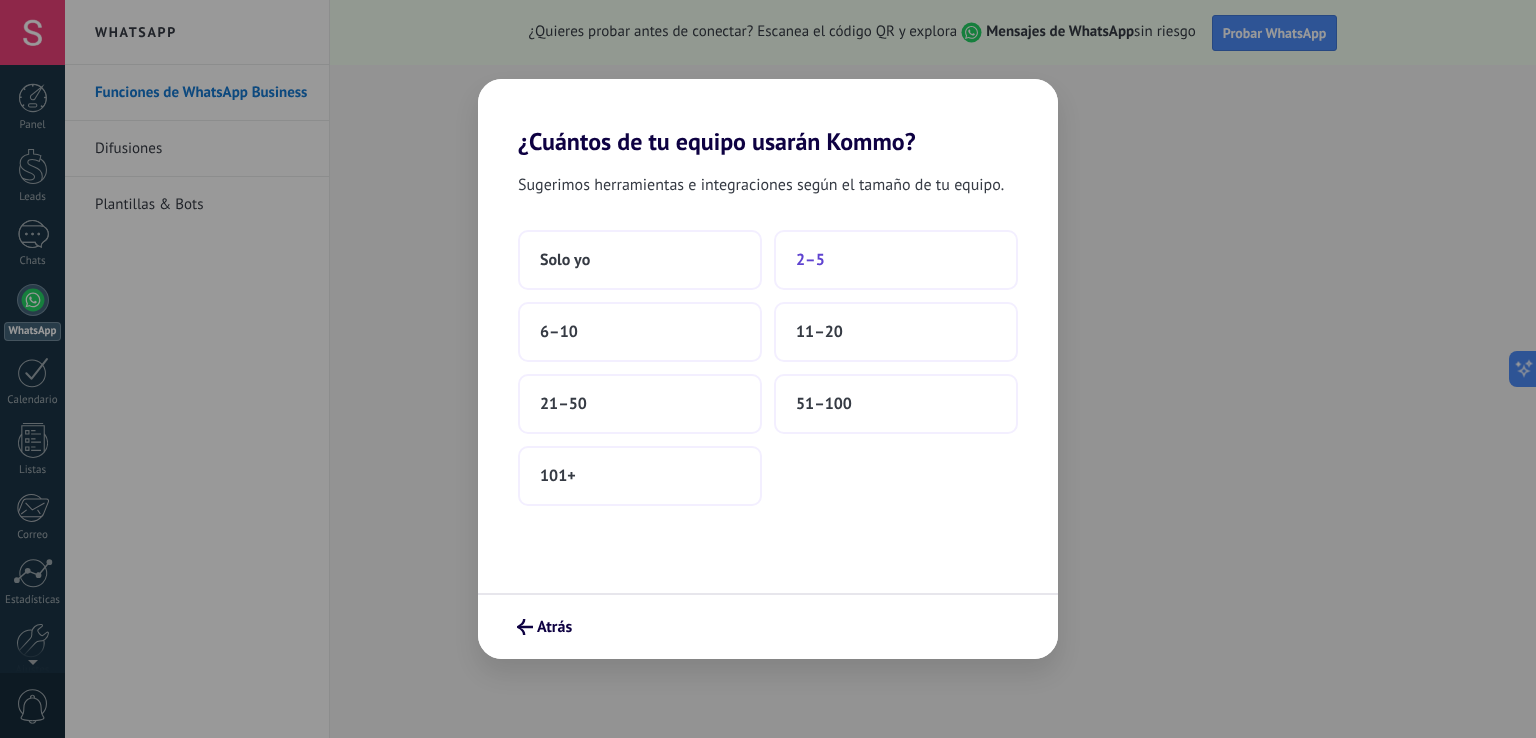 click on "2–5" at bounding box center (896, 260) 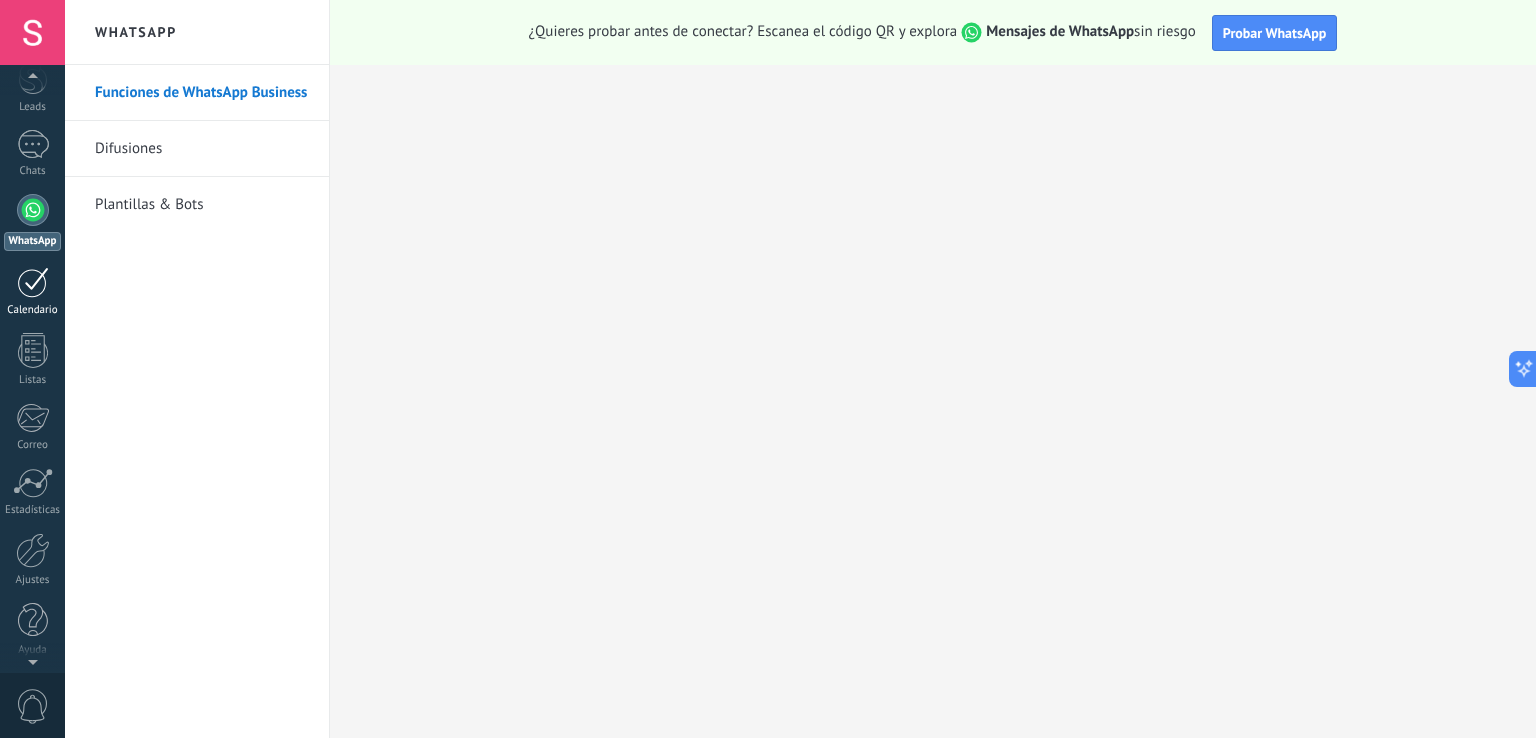 scroll, scrollTop: 93, scrollLeft: 0, axis: vertical 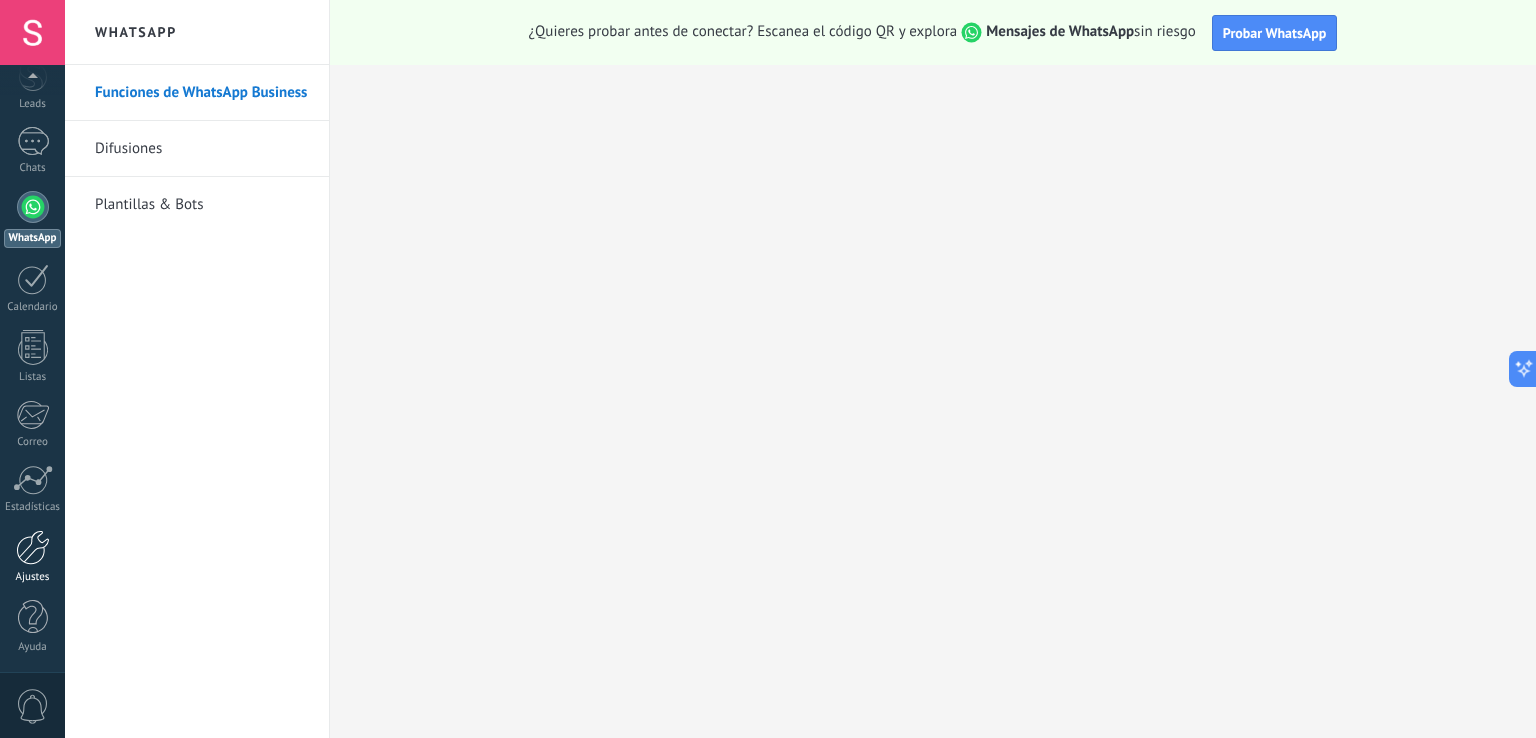 click at bounding box center [33, 547] 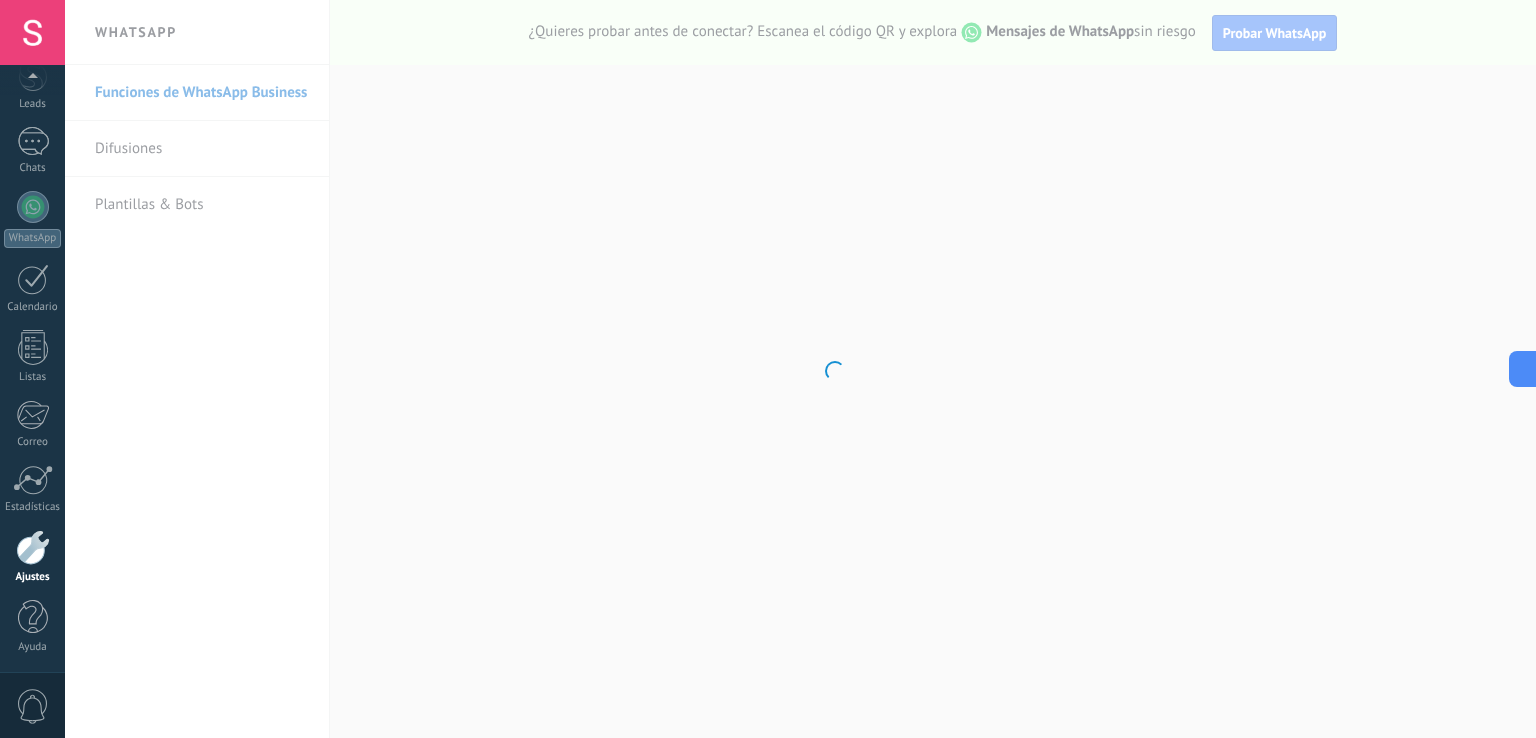 click on ".abccls-1,.abccls-2{fill-rule:evenodd}.abccls-2{fill:#fff} .abfcls-1{fill:none}.abfcls-2{fill:#fff} .abncls-1{isolation:isolate}.abncls-2{opacity:.06}.abncls-2,.abncls-3,.abncls-6{mix-blend-mode:multiply}.abncls-3{opacity:.15}.abncls-4,.abncls-8{fill:#fff}.abncls-5{fill:url(#abnlinear-gradient)}.abncls-6{opacity:.04}.abncls-7{fill:url(#abnlinear-gradient-2)}.abncls-8{fill-rule:evenodd} .abqst0{fill:#ffa200} .abwcls-1{fill:#252525} .cls-1{isolation:isolate} .acicls-1{fill:none} .aclcls-1{fill:#232323} .acnst0{display:none} .addcls-1,.addcls-2{fill:none;stroke-miterlimit:10}.addcls-1{stroke:#dfe0e5}.addcls-2{stroke:#a1a7ab} .adecls-1,.adecls-2{fill:none;stroke-miterlimit:10}.adecls-1{stroke:#dfe0e5}.adecls-2{stroke:#a1a7ab} .adqcls-1{fill:#8591a5;fill-rule:evenodd} .aeccls-1{fill:#5c9f37} .aeecls-1{fill:#f86161} .aejcls-1{fill:#8591a5;fill-rule:evenodd} .aekcls-1{fill-rule:evenodd} .aelcls-1{fill-rule:evenodd;fill:currentColor} .aemcls-1{fill-rule:evenodd;fill:currentColor} .aencls-2{fill:#f86161;opacity:.3}" at bounding box center [768, 369] 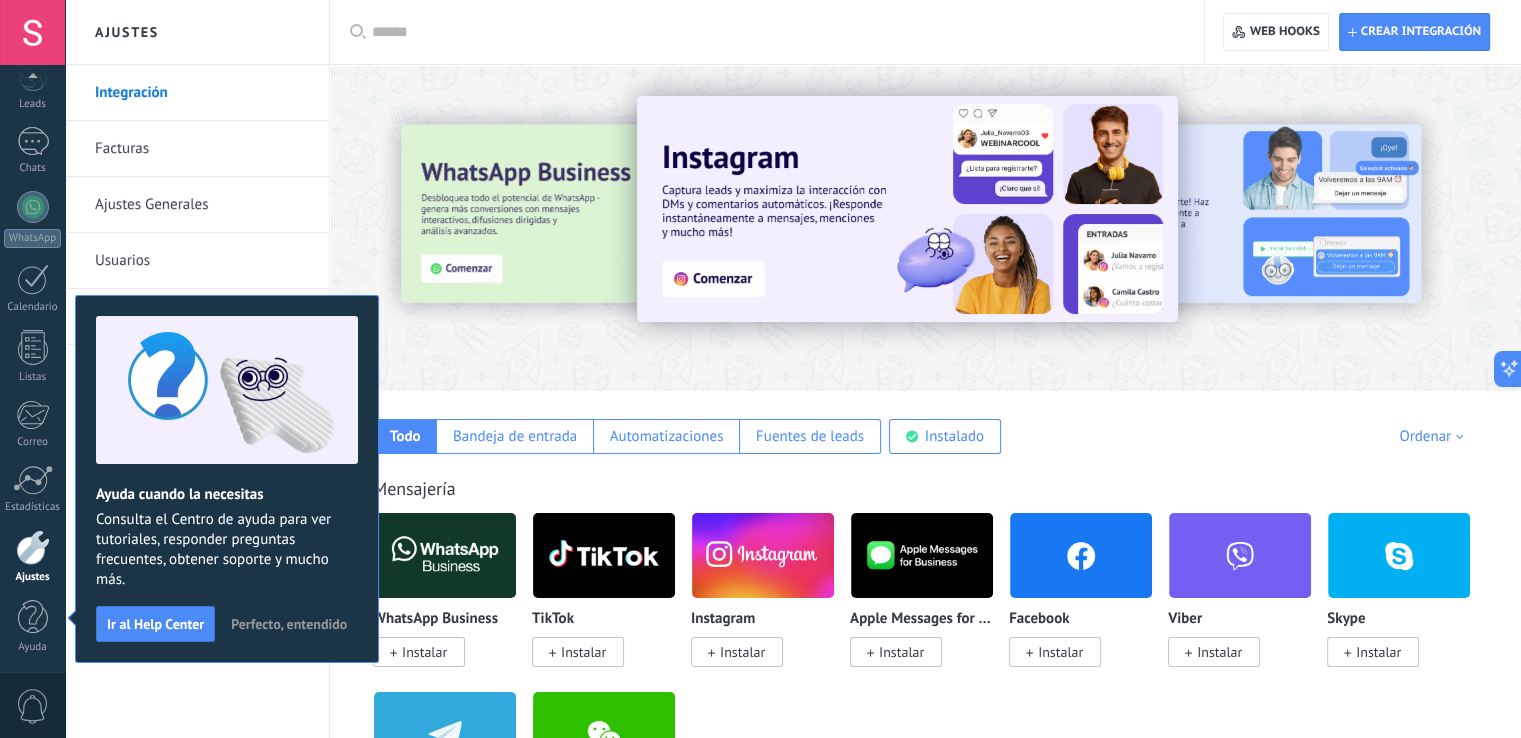 scroll, scrollTop: 80, scrollLeft: 0, axis: vertical 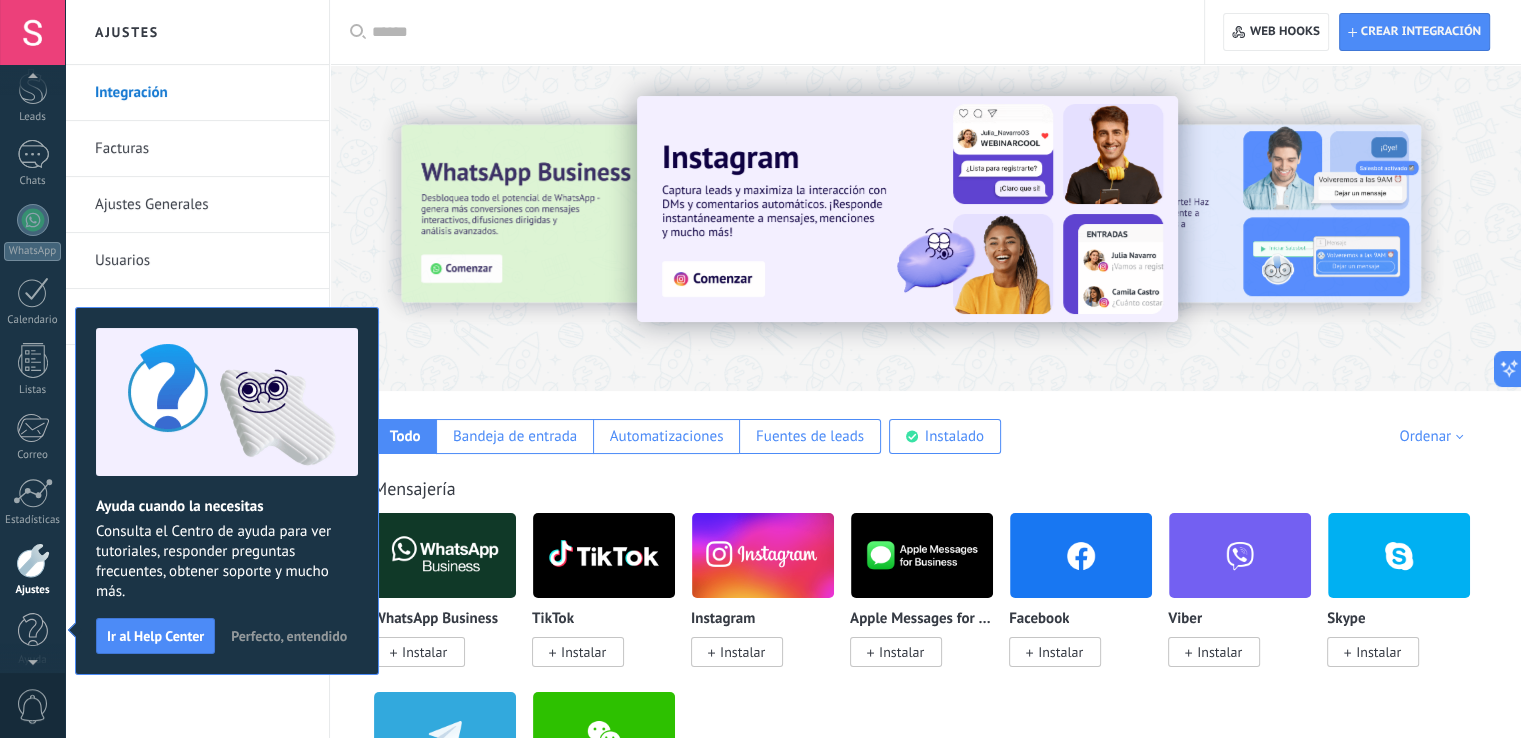 click at bounding box center (32, 32) 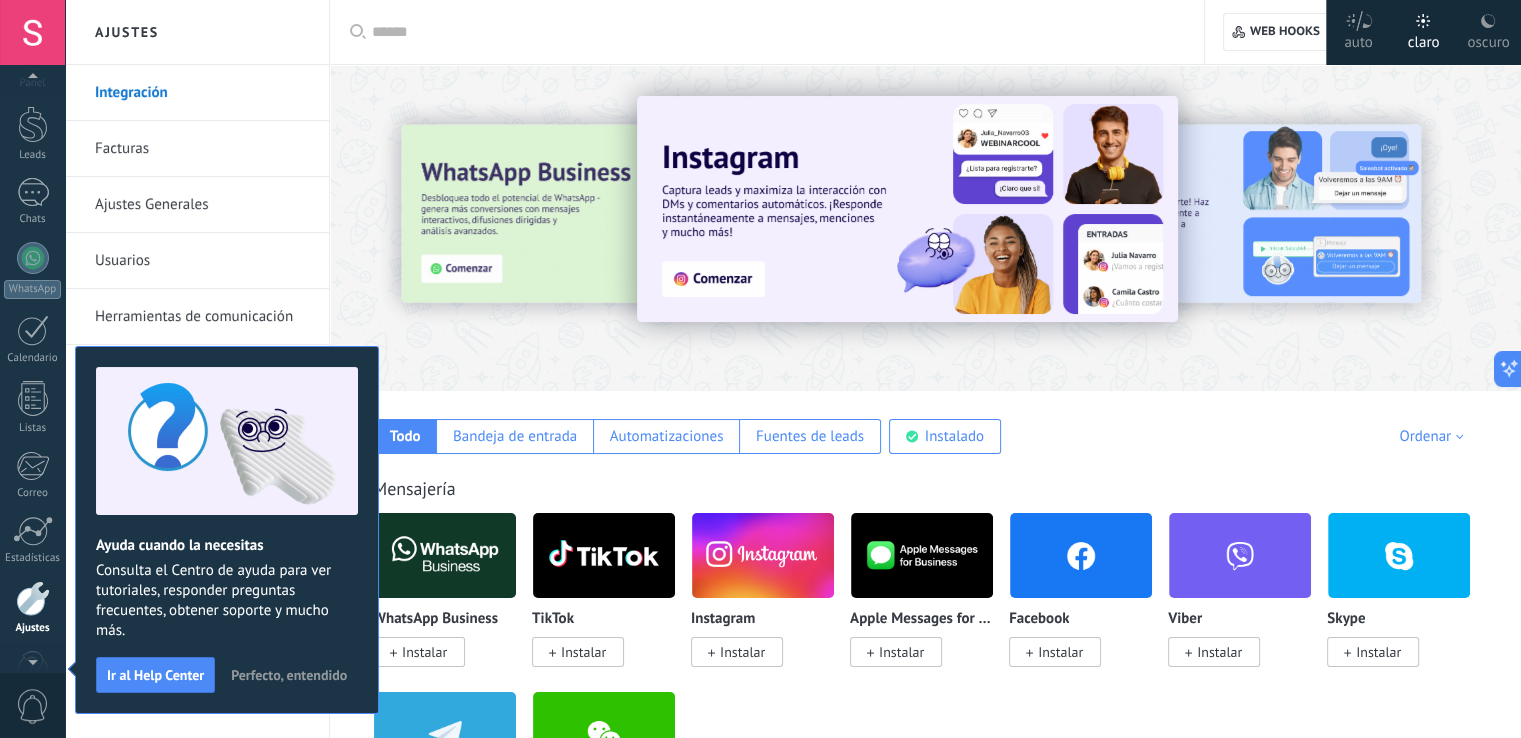 scroll, scrollTop: 93, scrollLeft: 0, axis: vertical 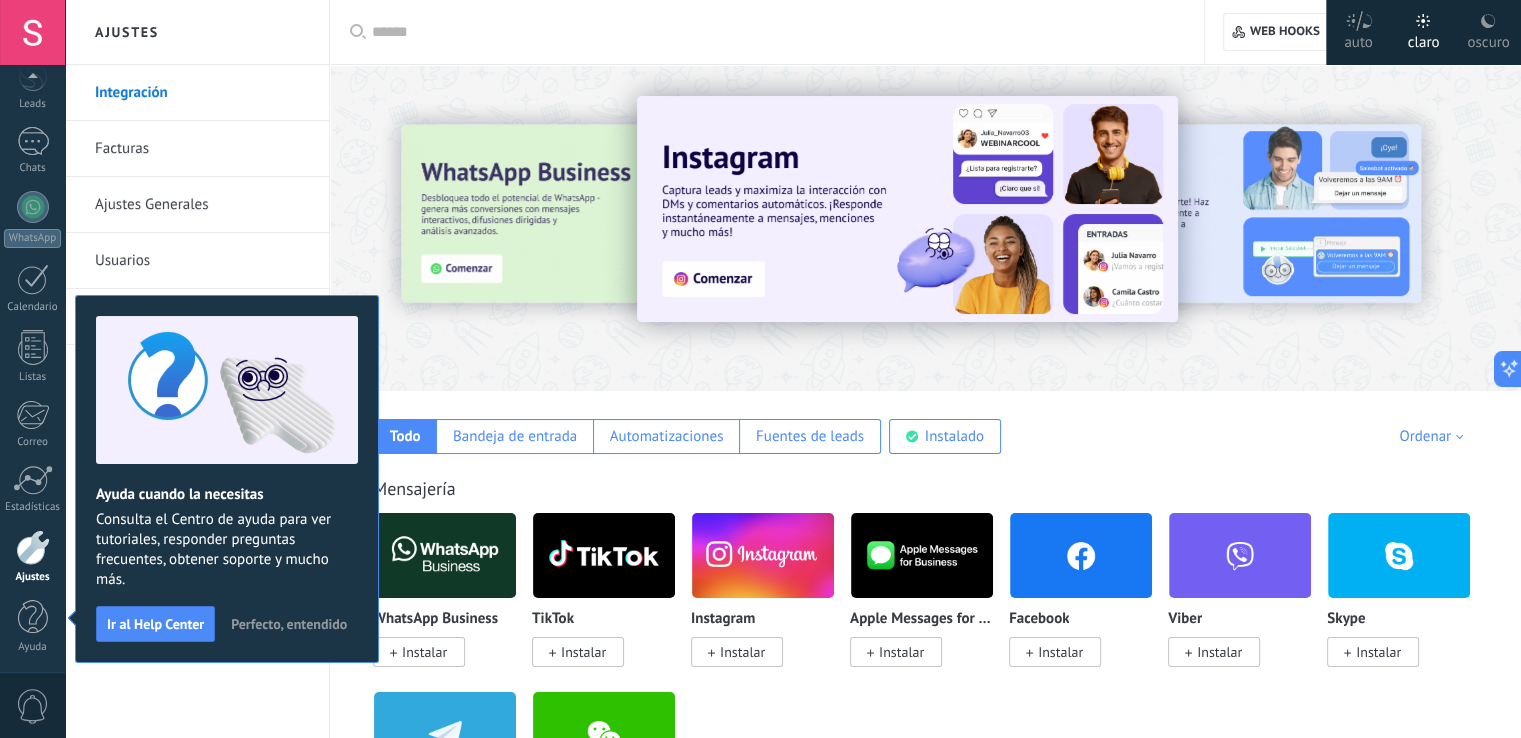 click on "Ajustes Generales" at bounding box center (202, 205) 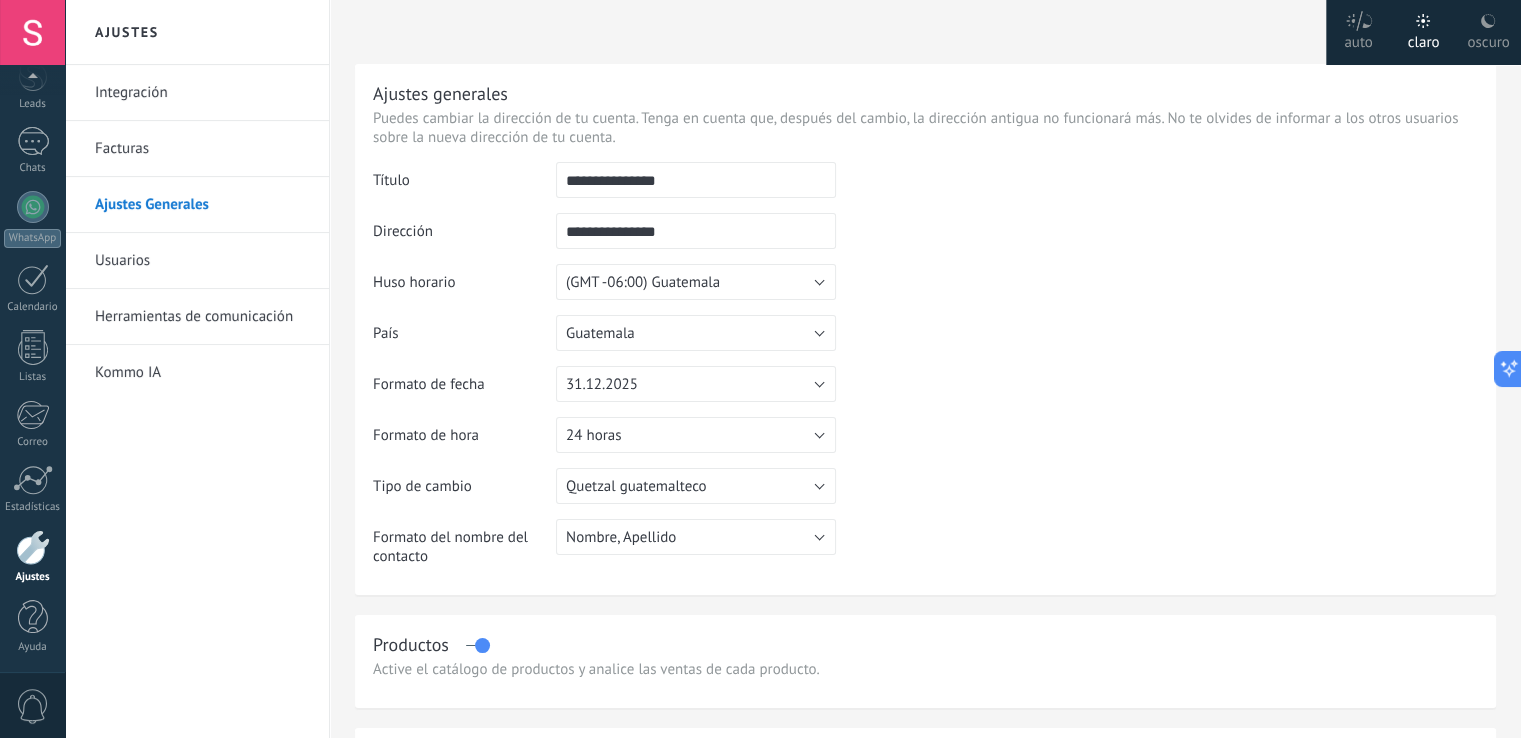 click on "Usuarios" at bounding box center (202, 261) 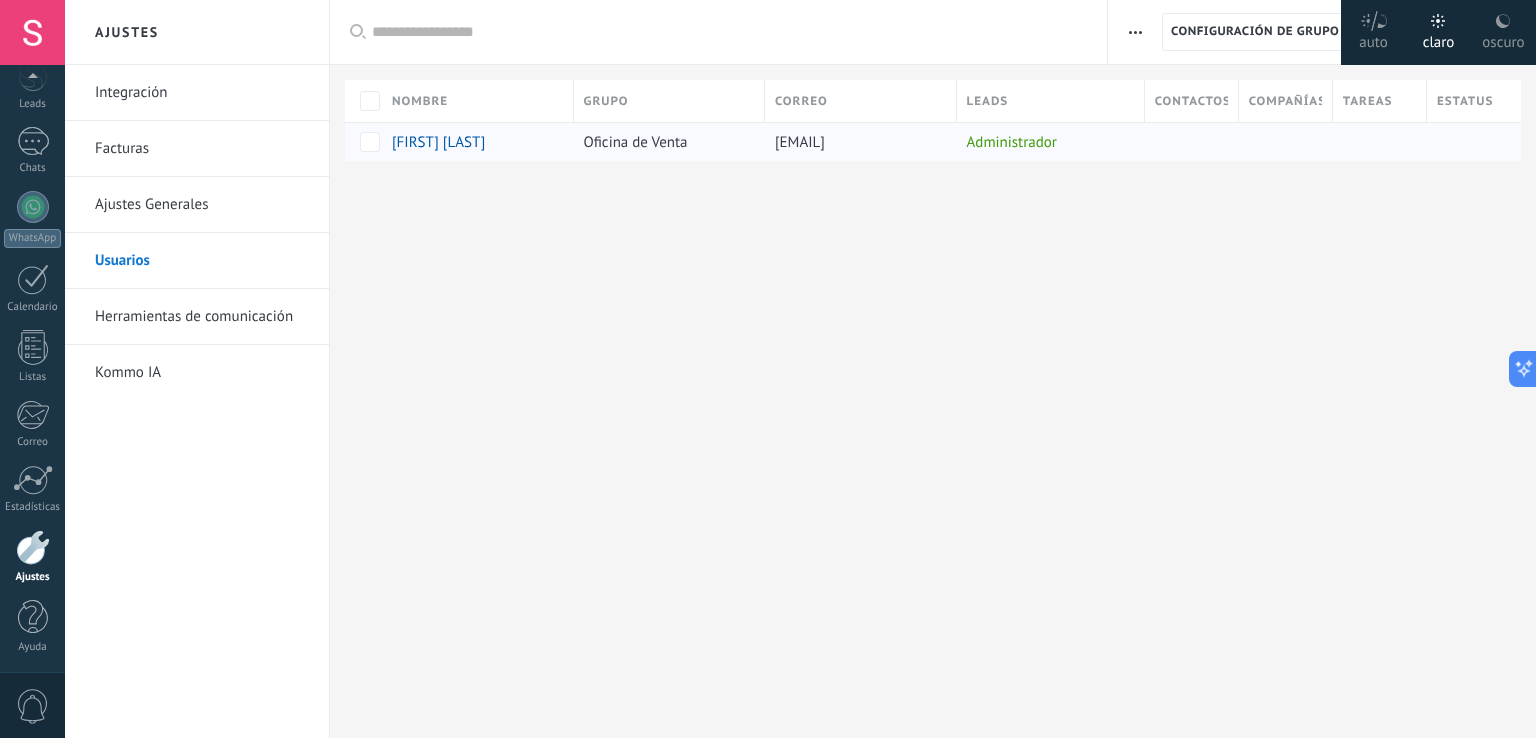 click on "[FIRST] [LAST]" at bounding box center (438, 142) 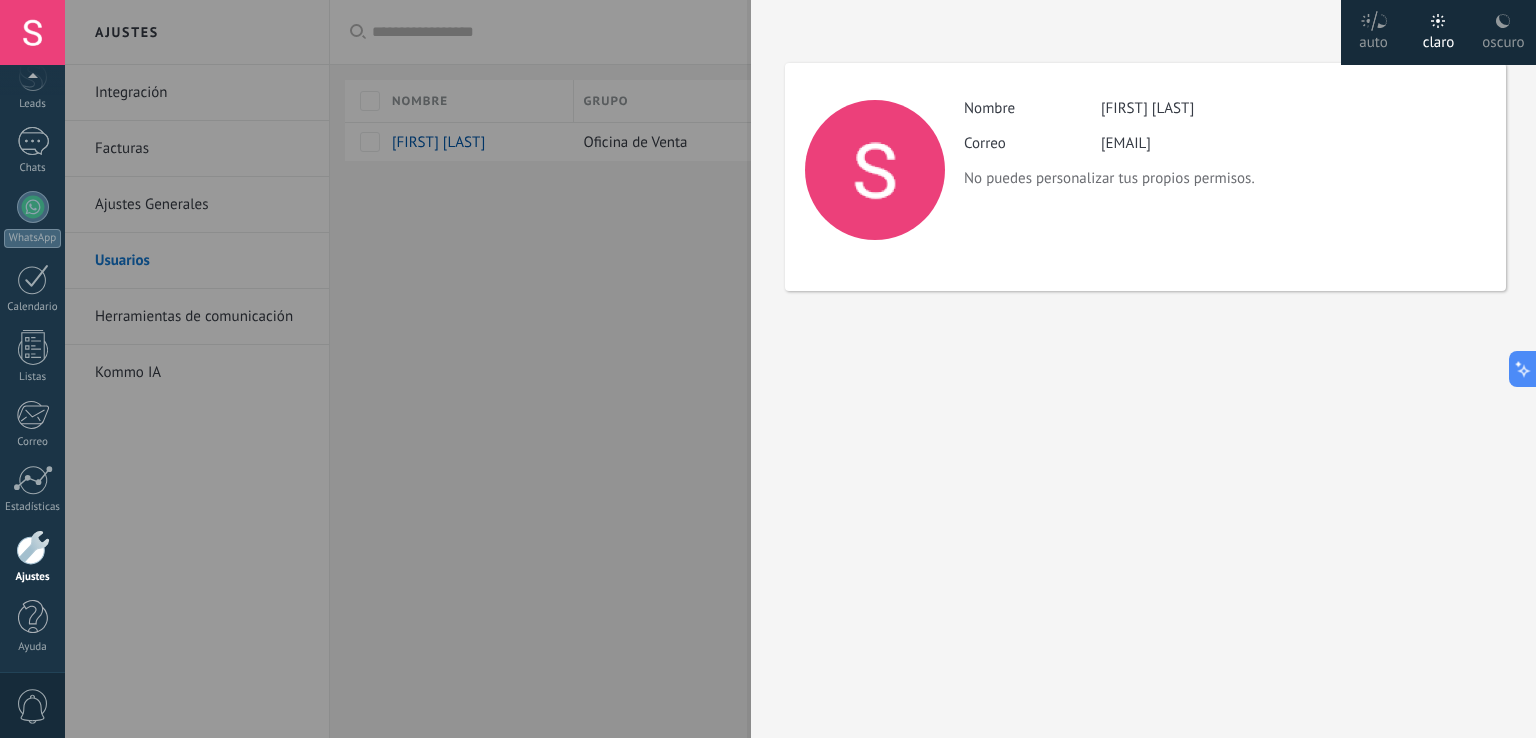 click at bounding box center (768, 369) 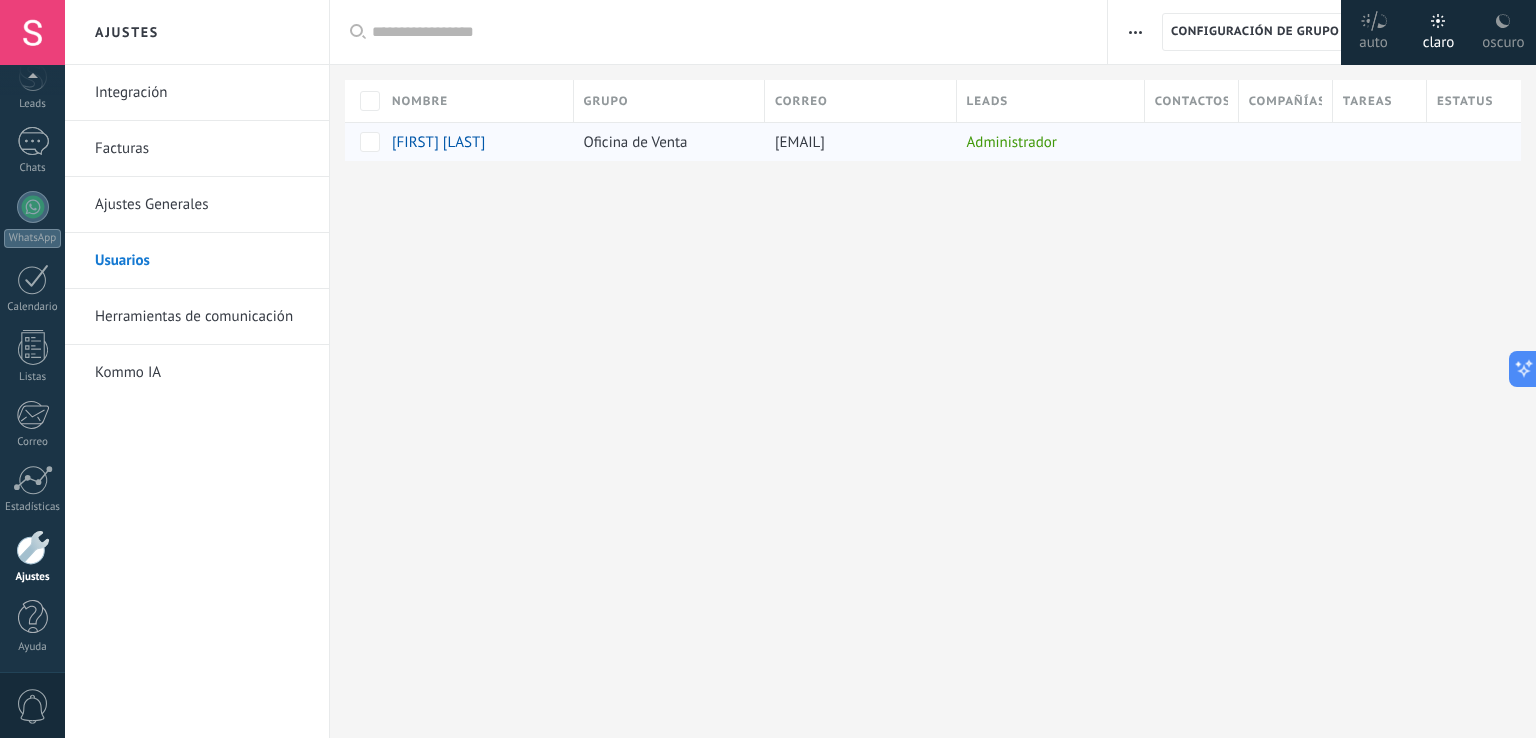 click on "[FIRST] [LAST]" at bounding box center (438, 142) 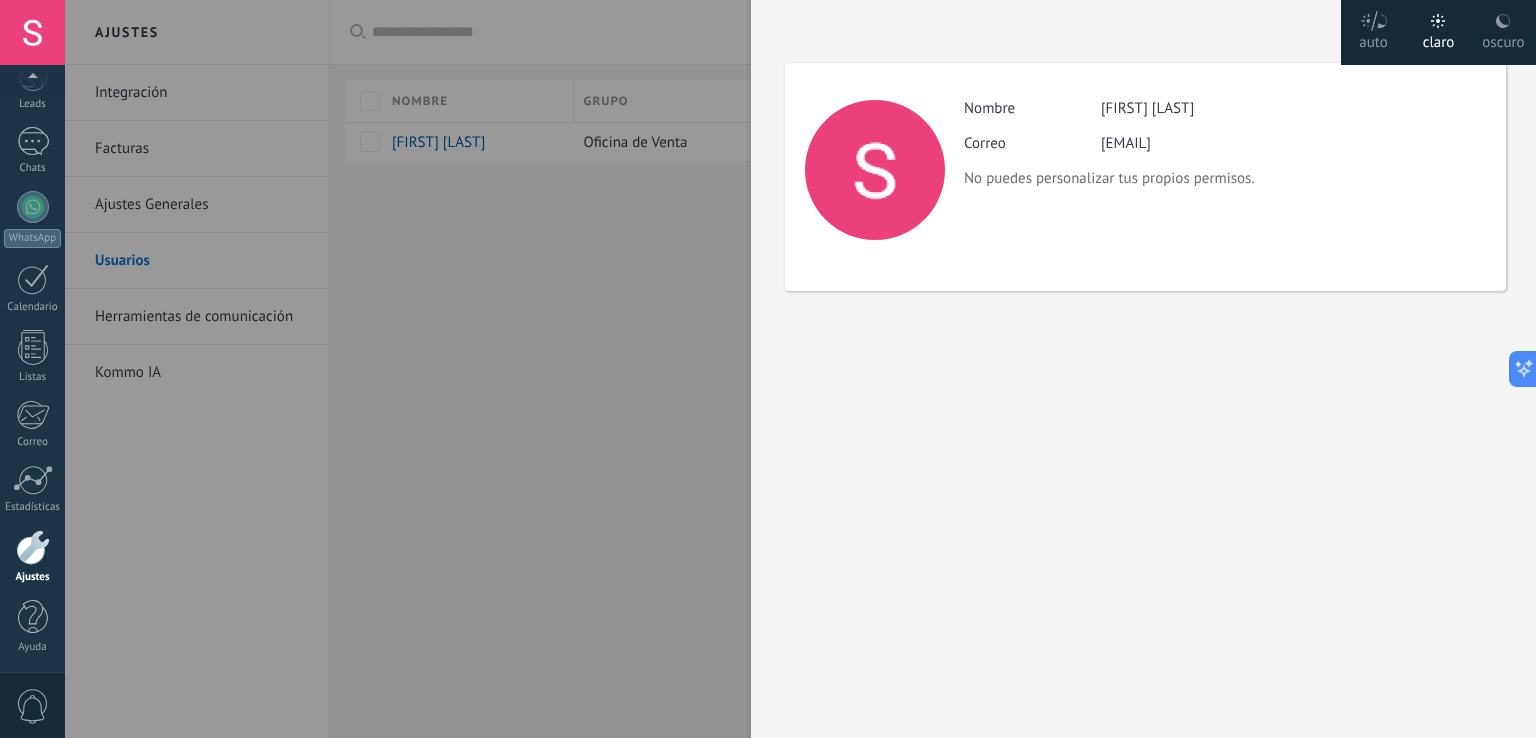 click at bounding box center (768, 369) 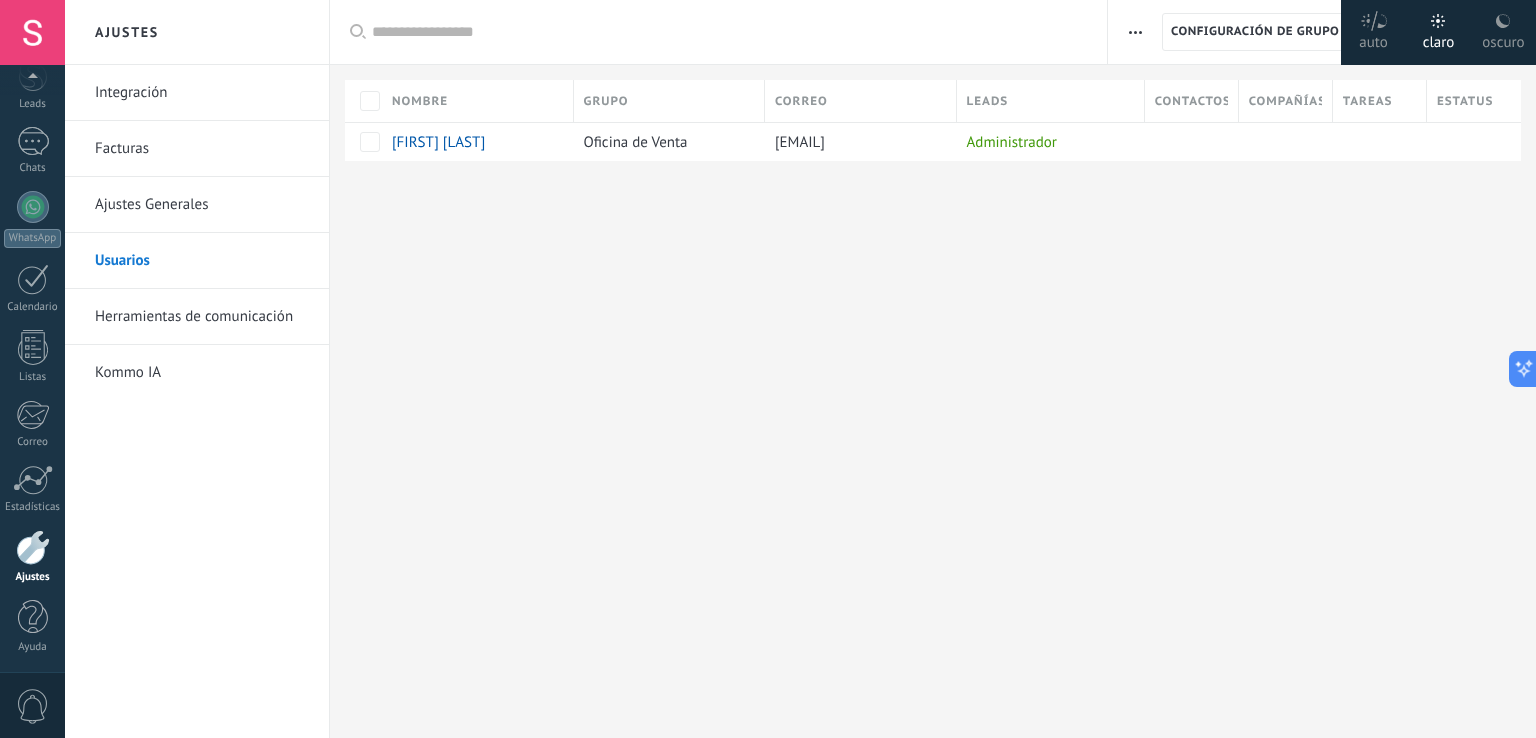 click on "Ajustes Generales" at bounding box center [202, 205] 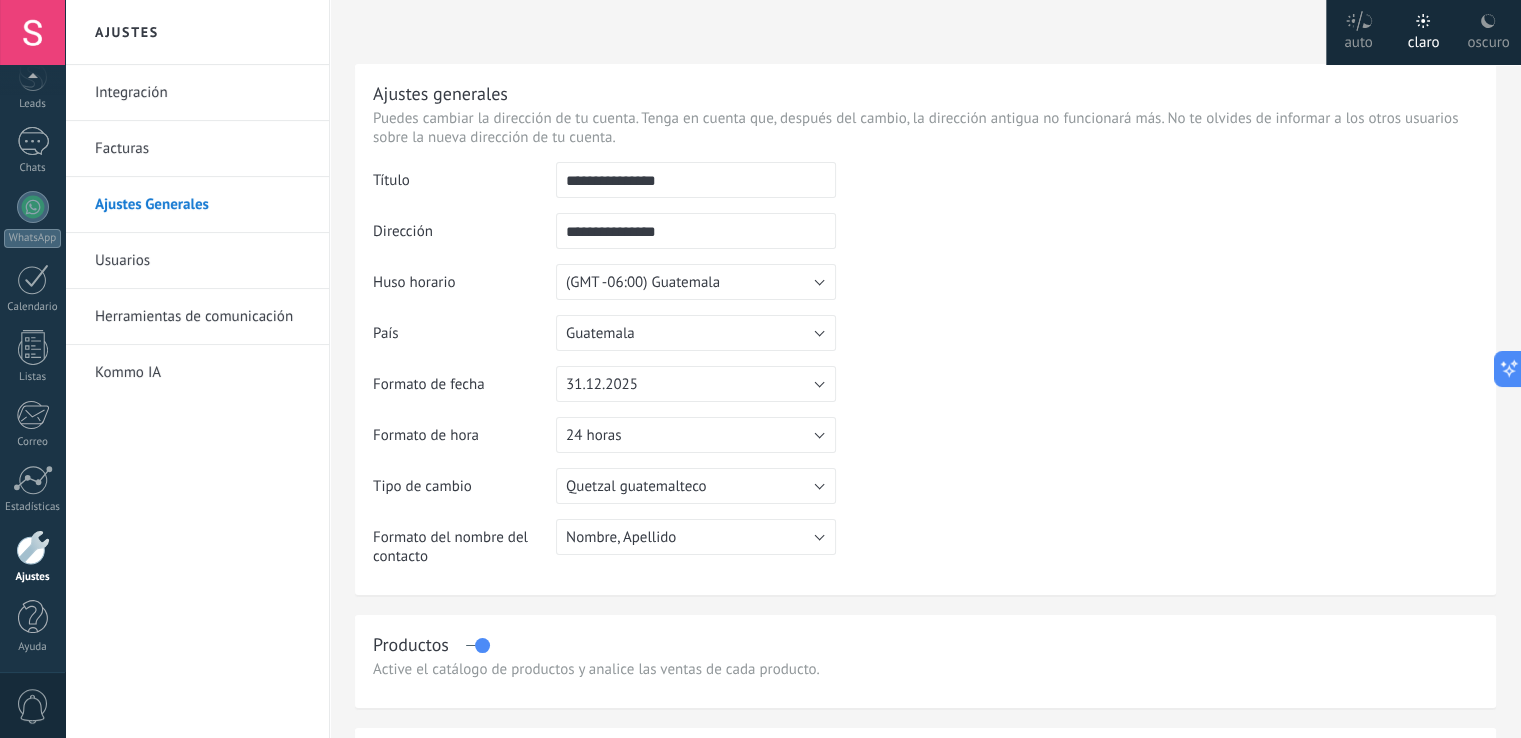 drag, startPoint x: 730, startPoint y: 185, endPoint x: 484, endPoint y: 176, distance: 246.16458 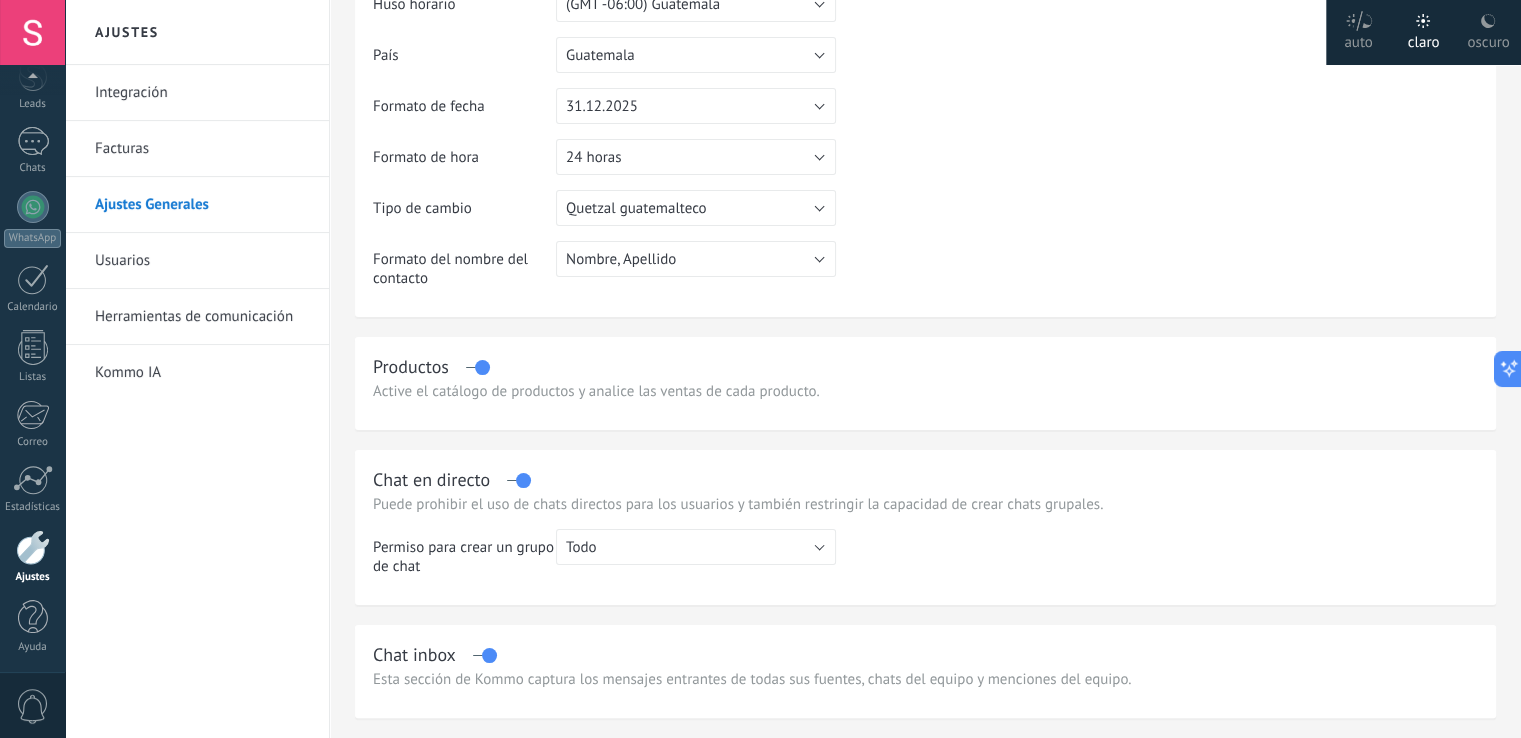 scroll, scrollTop: 0, scrollLeft: 0, axis: both 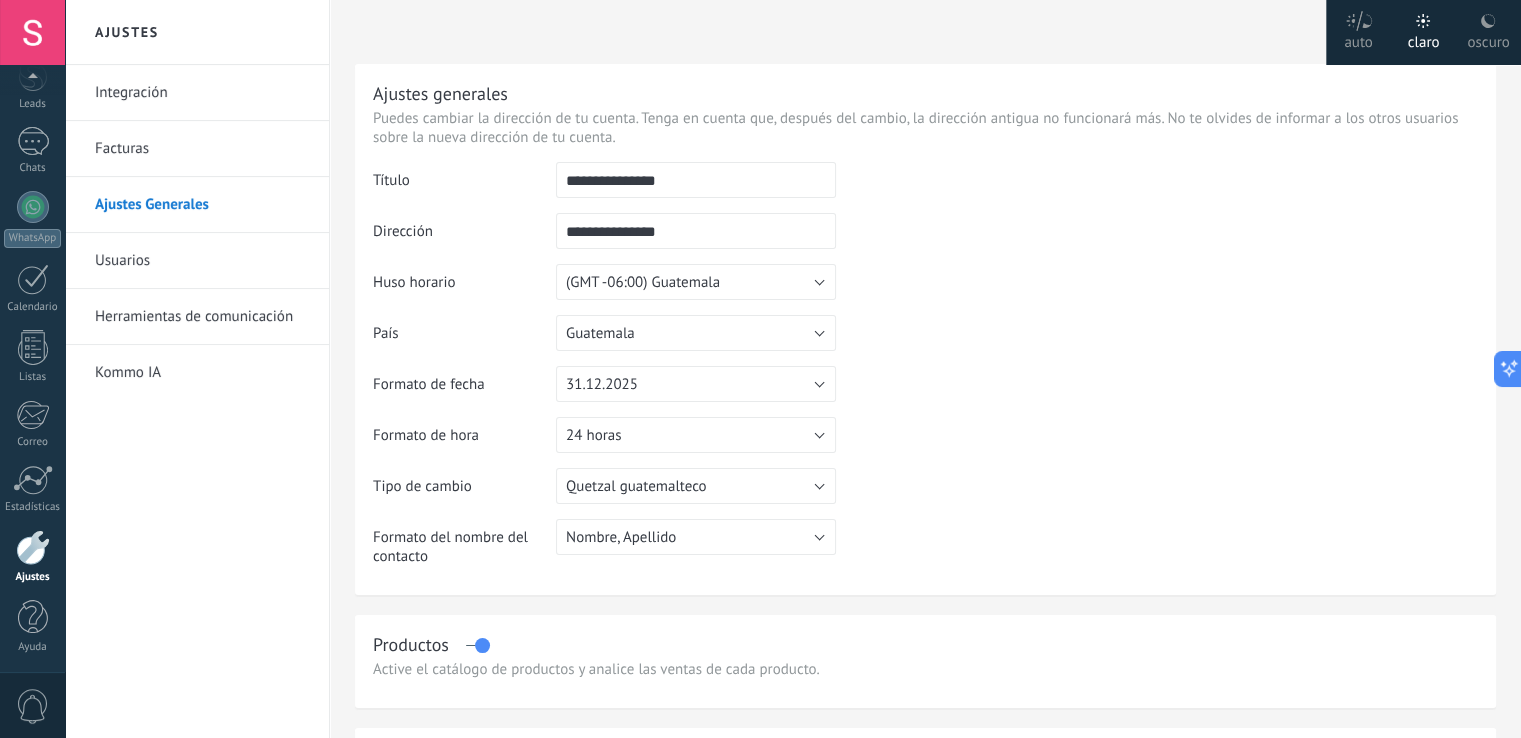 click on "Usuarios" at bounding box center (202, 261) 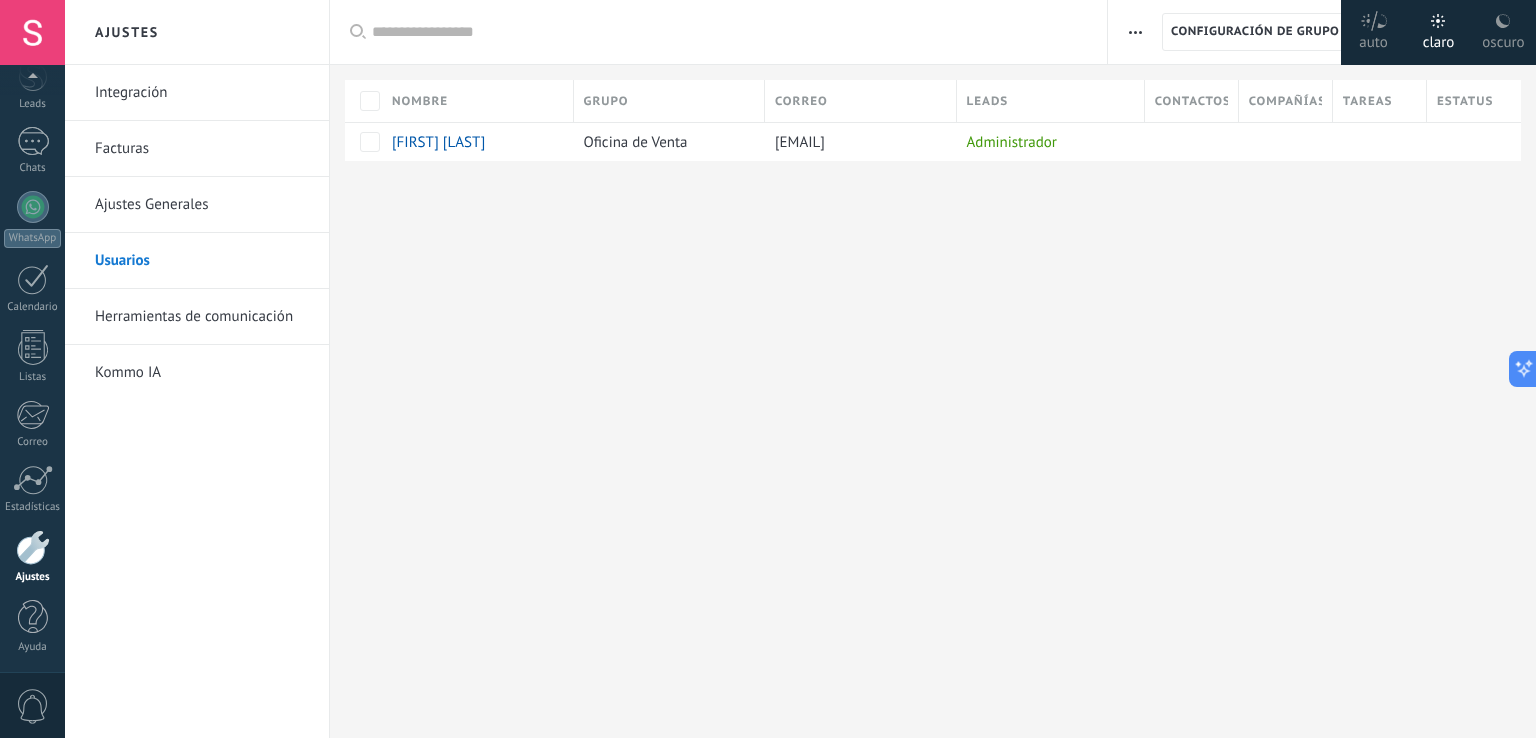 click on "Integración" at bounding box center (202, 93) 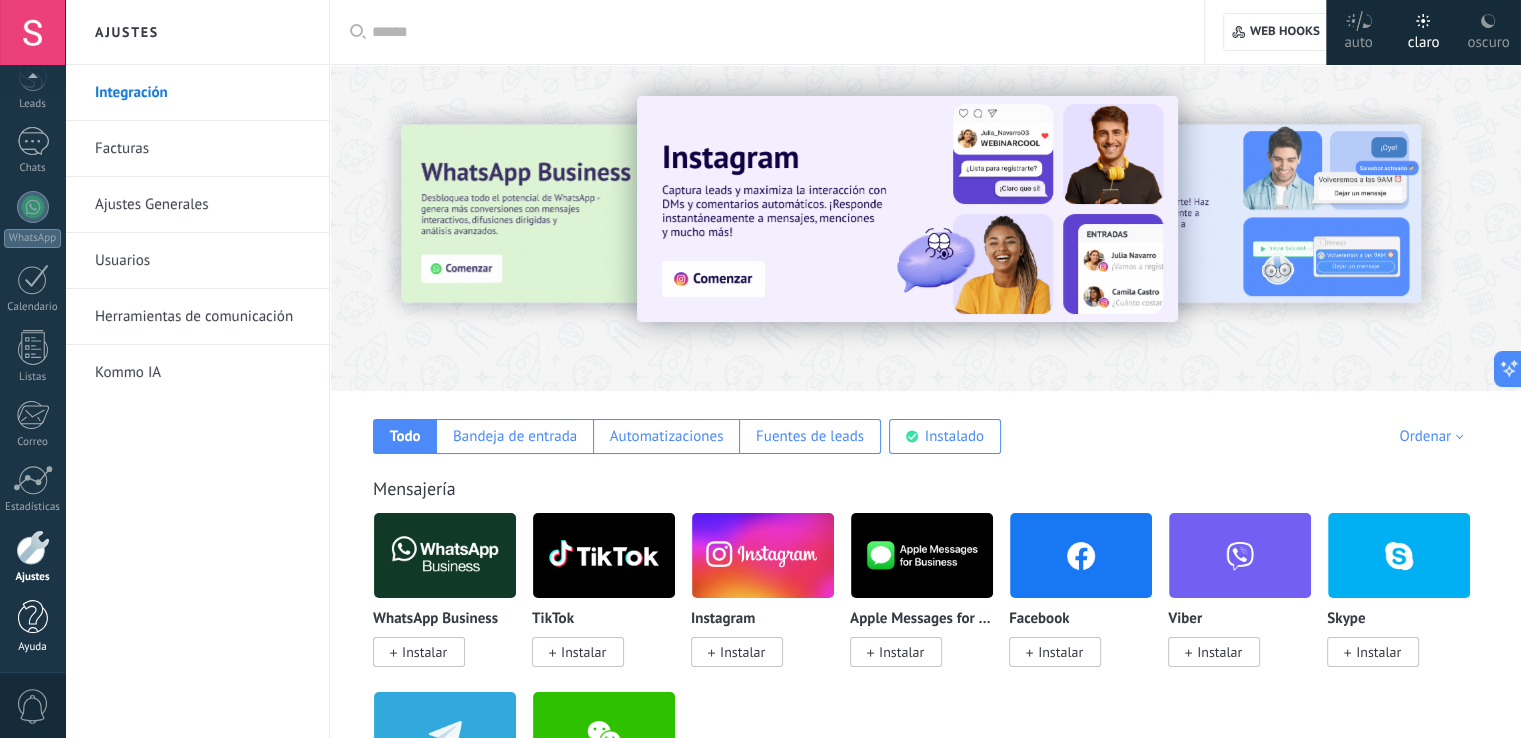 click at bounding box center [33, 617] 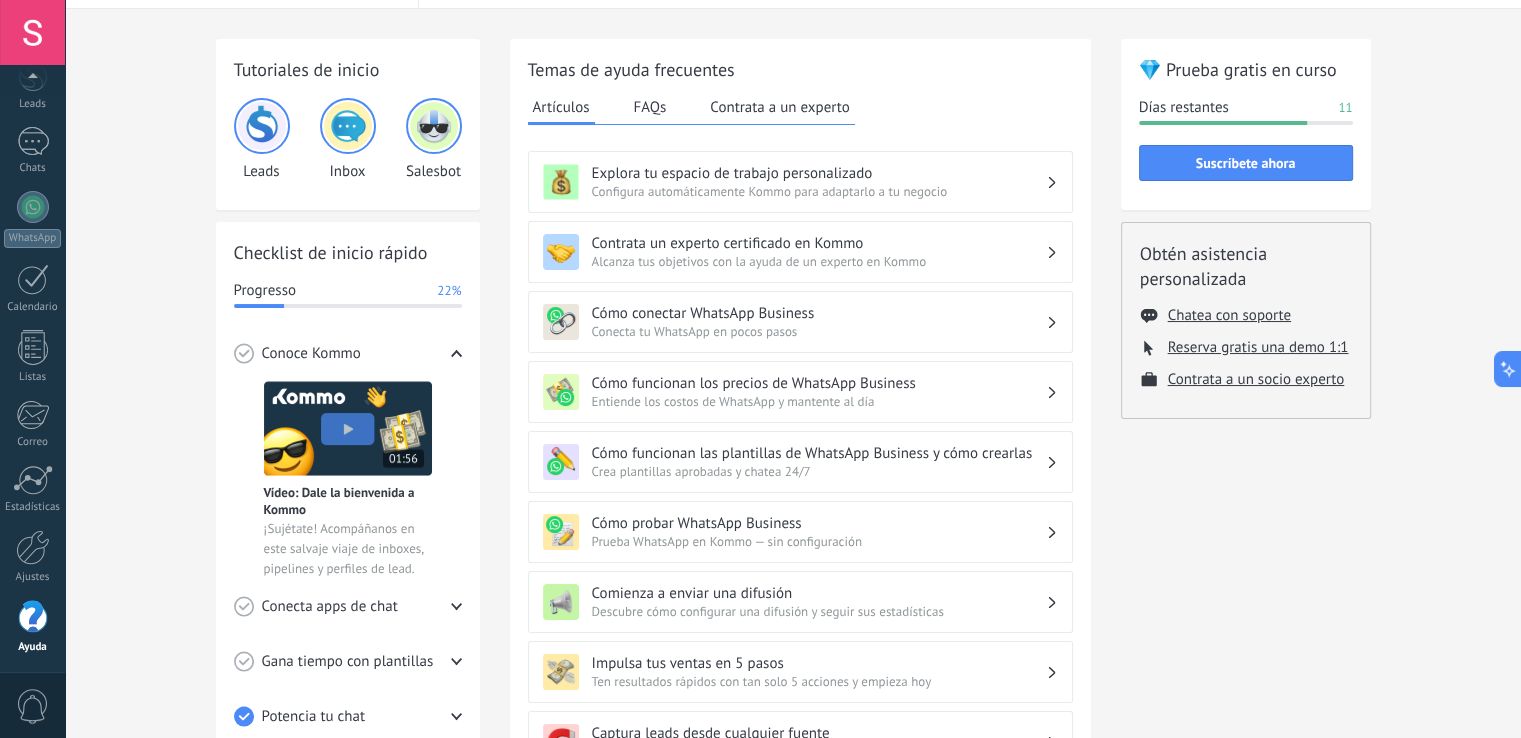 scroll, scrollTop: 266, scrollLeft: 0, axis: vertical 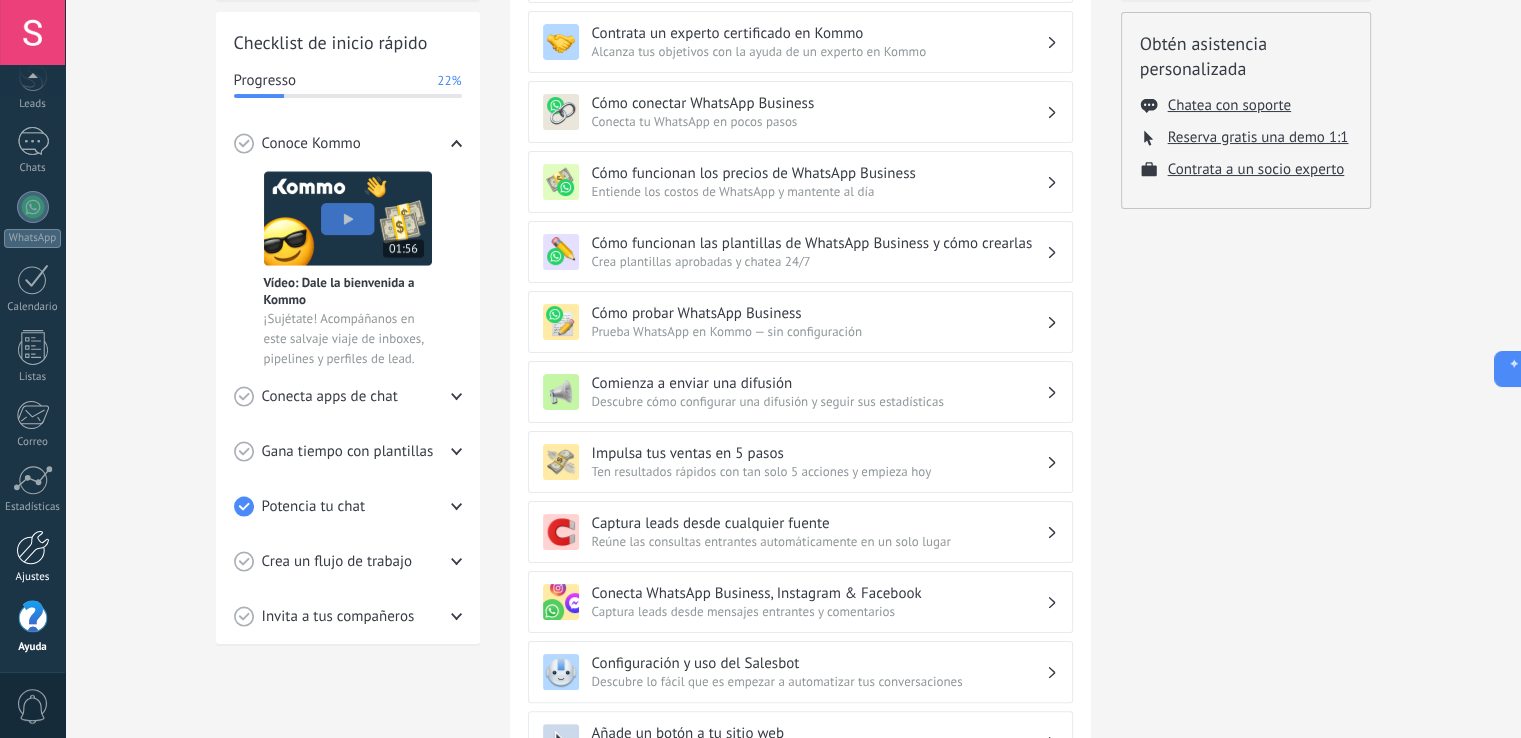 click at bounding box center (33, 547) 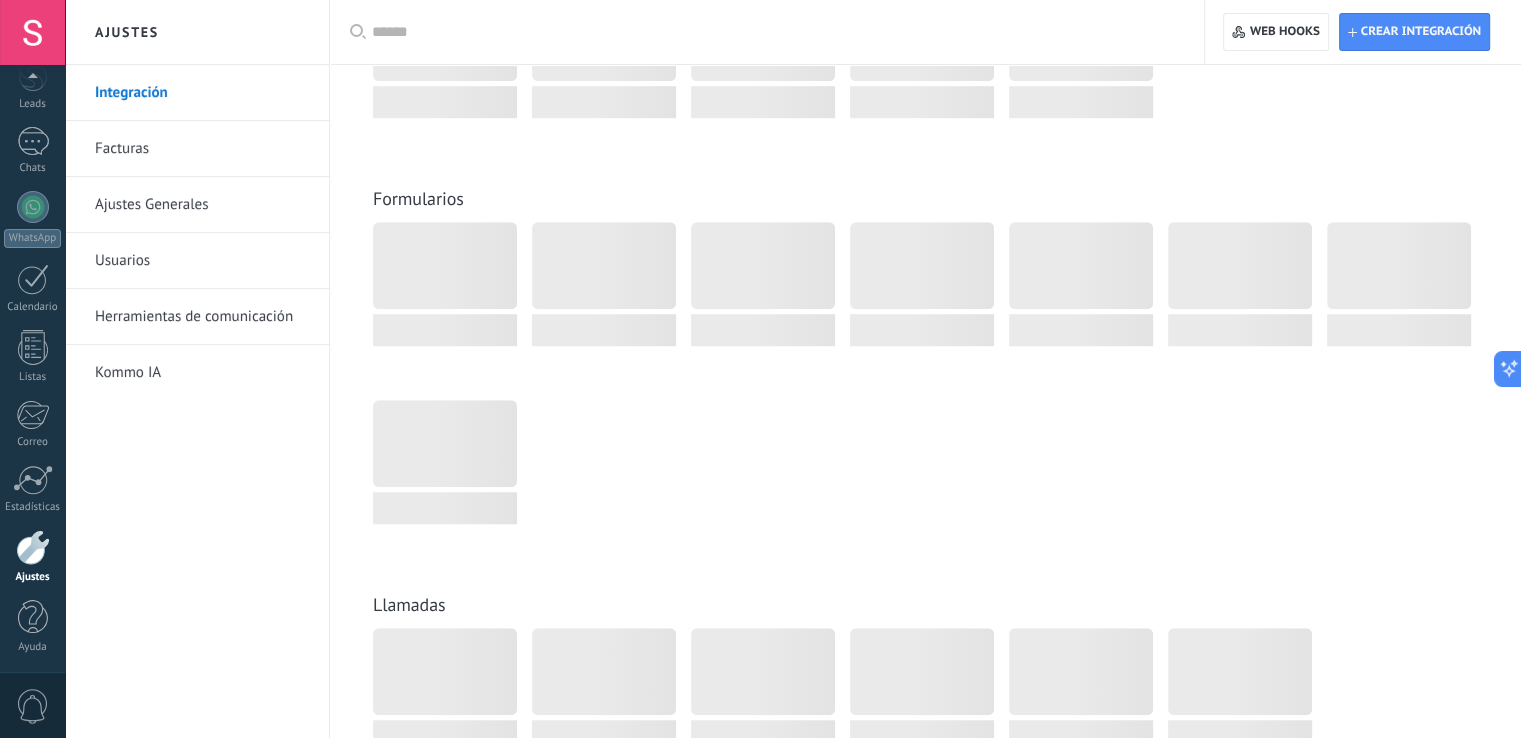 scroll, scrollTop: 1600, scrollLeft: 0, axis: vertical 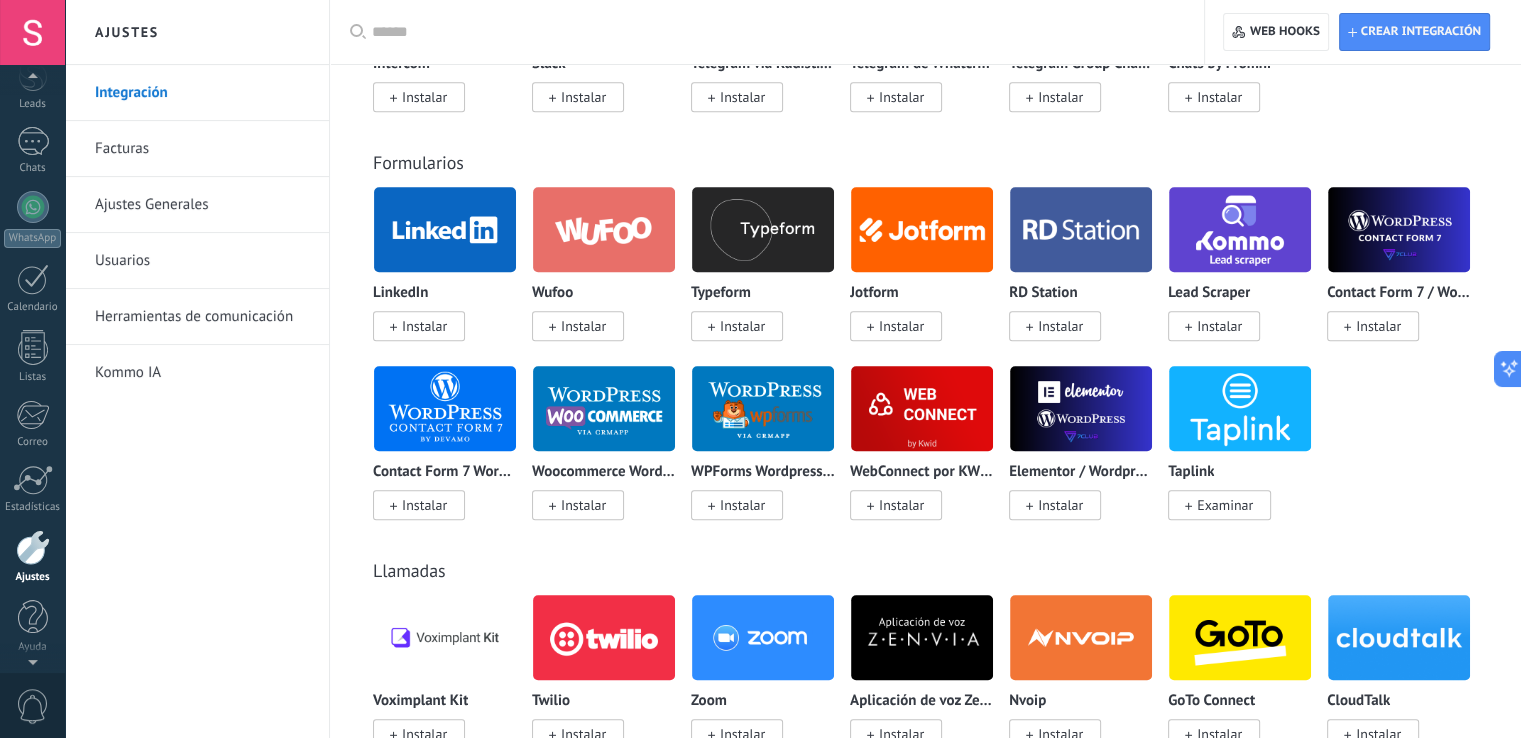 click at bounding box center (32, 32) 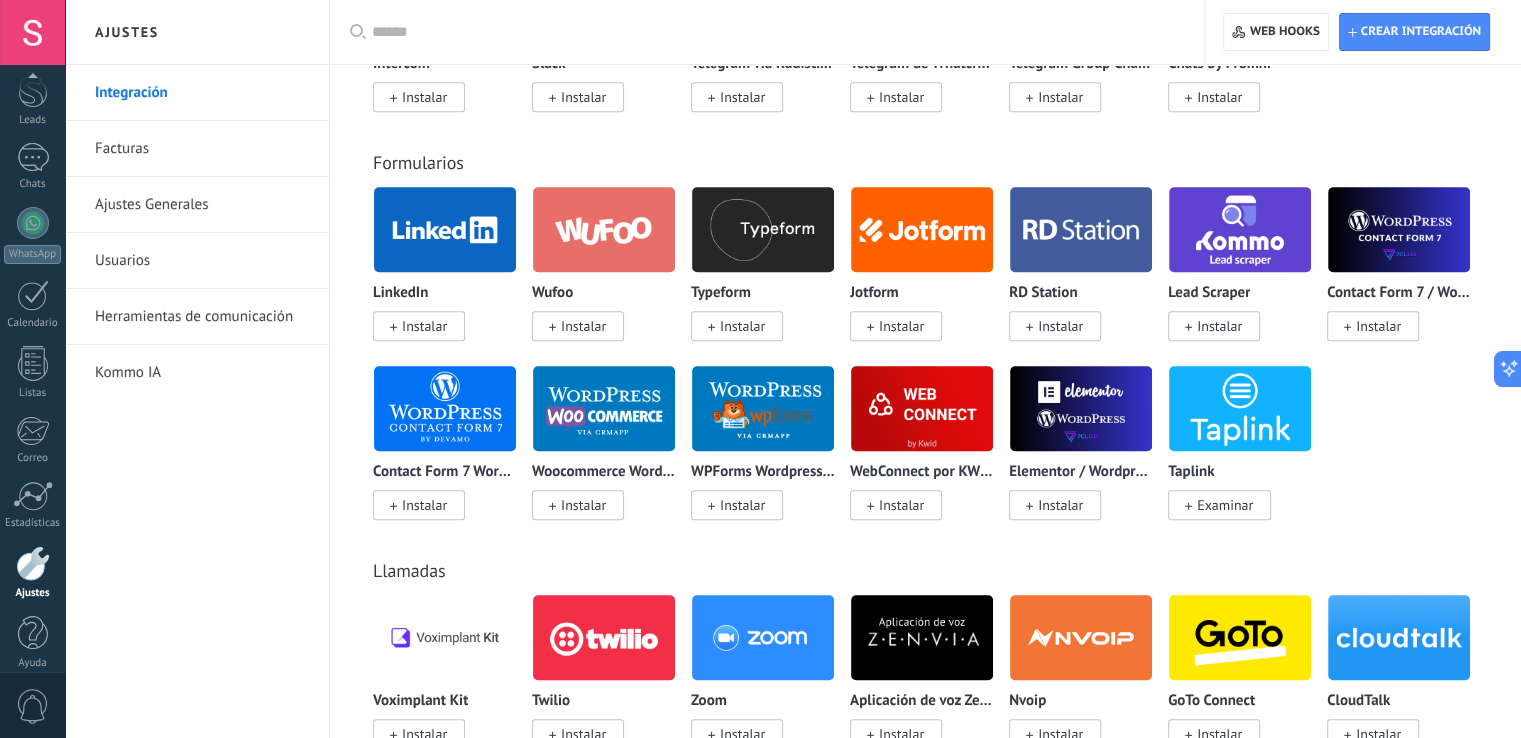 scroll, scrollTop: 945, scrollLeft: 0, axis: vertical 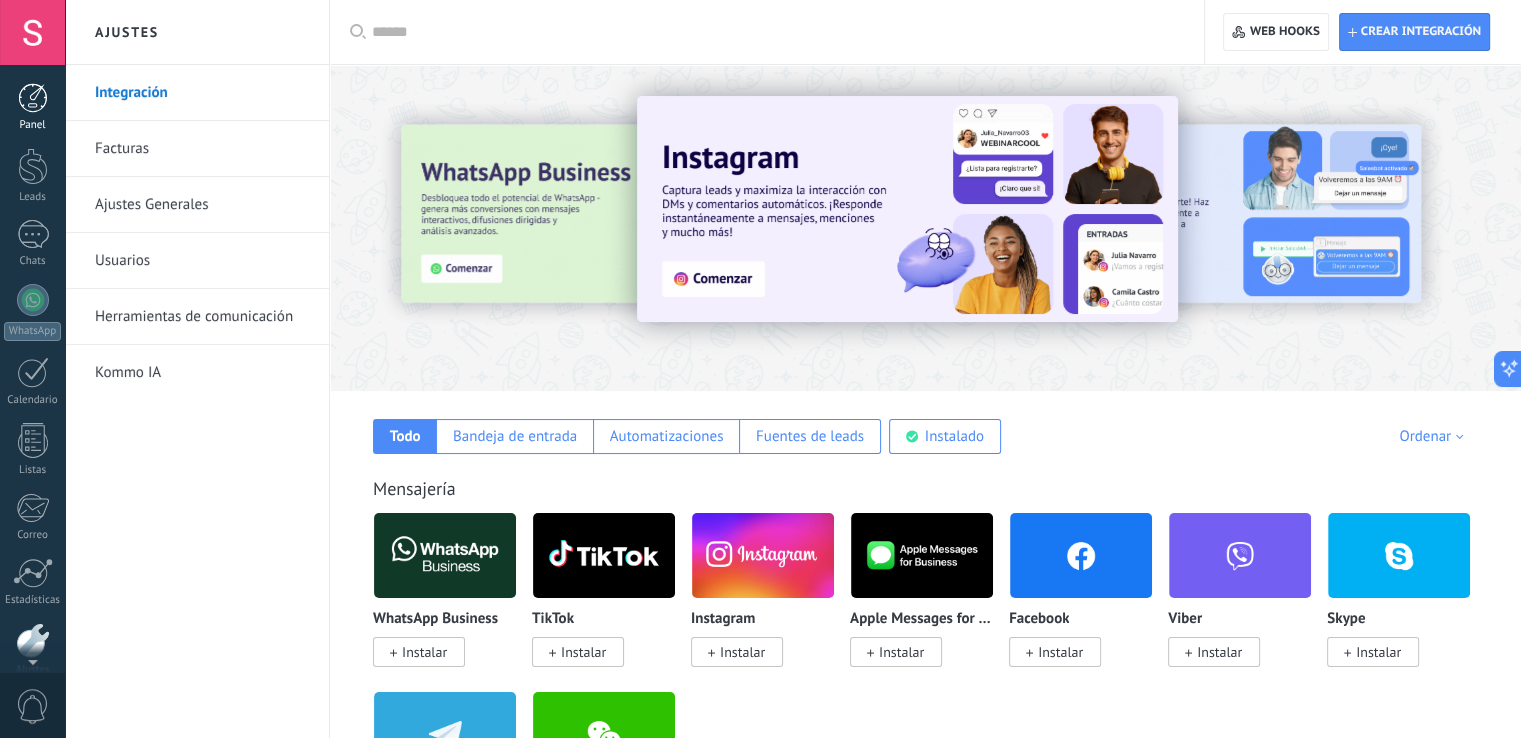 click at bounding box center (33, 98) 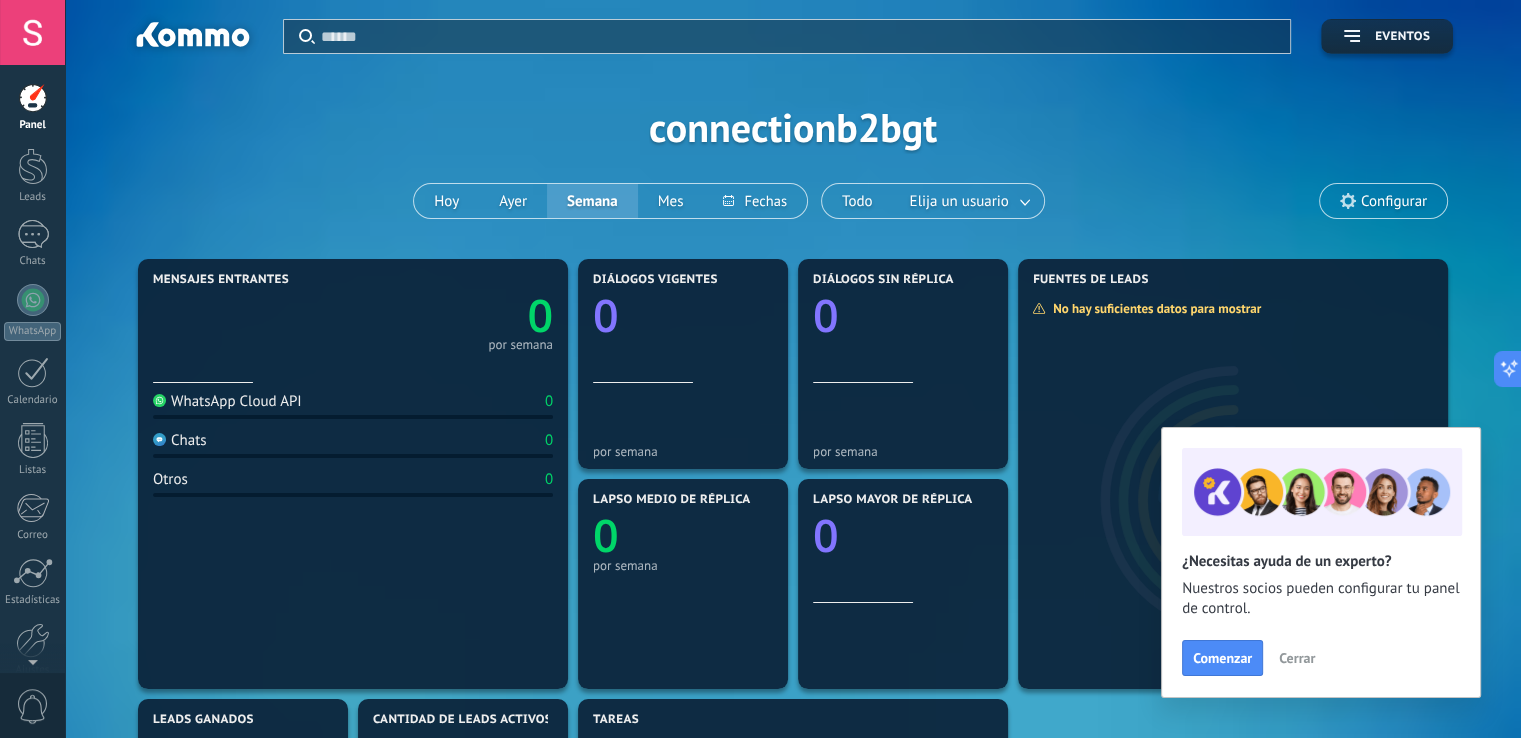 click on "Cerrar" at bounding box center (1297, 658) 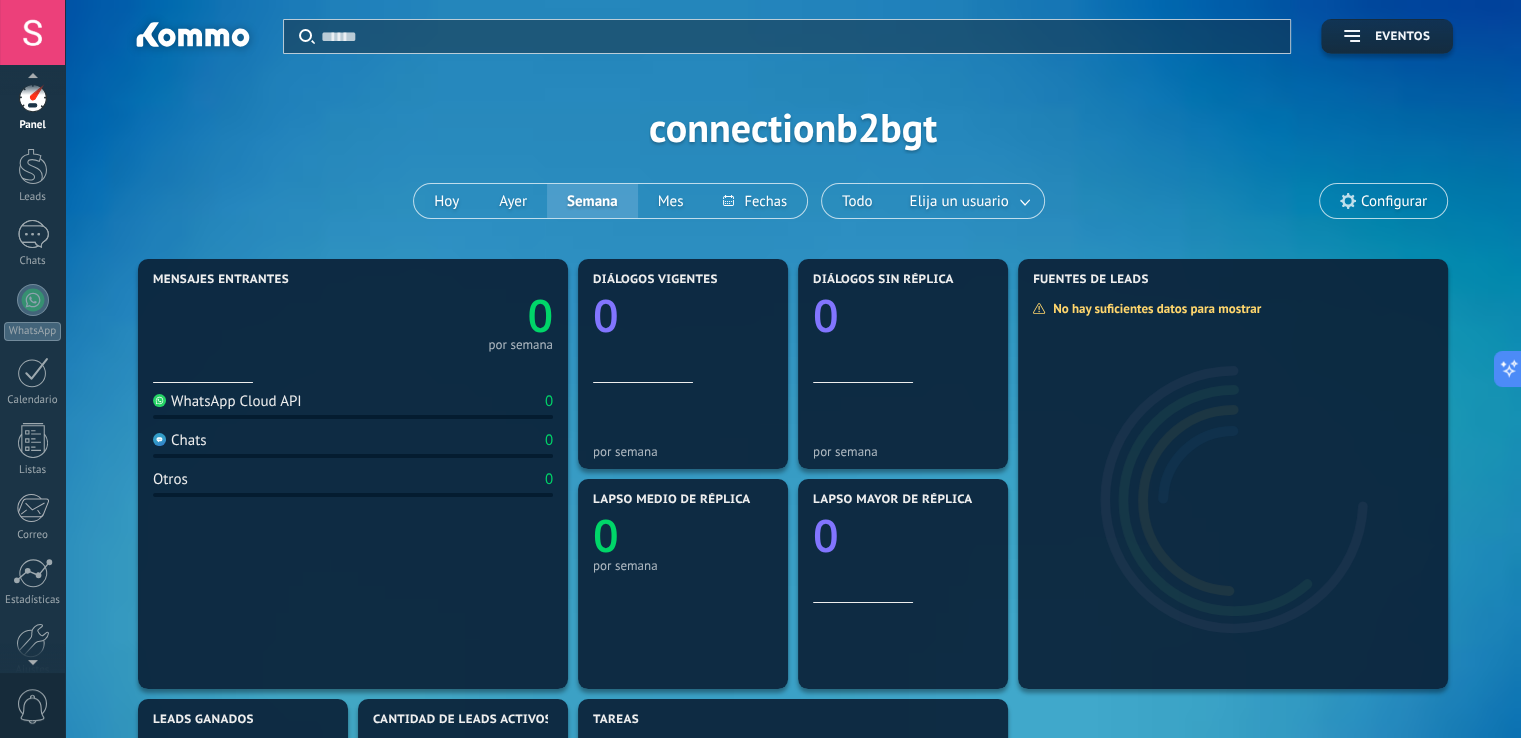 scroll, scrollTop: 79, scrollLeft: 0, axis: vertical 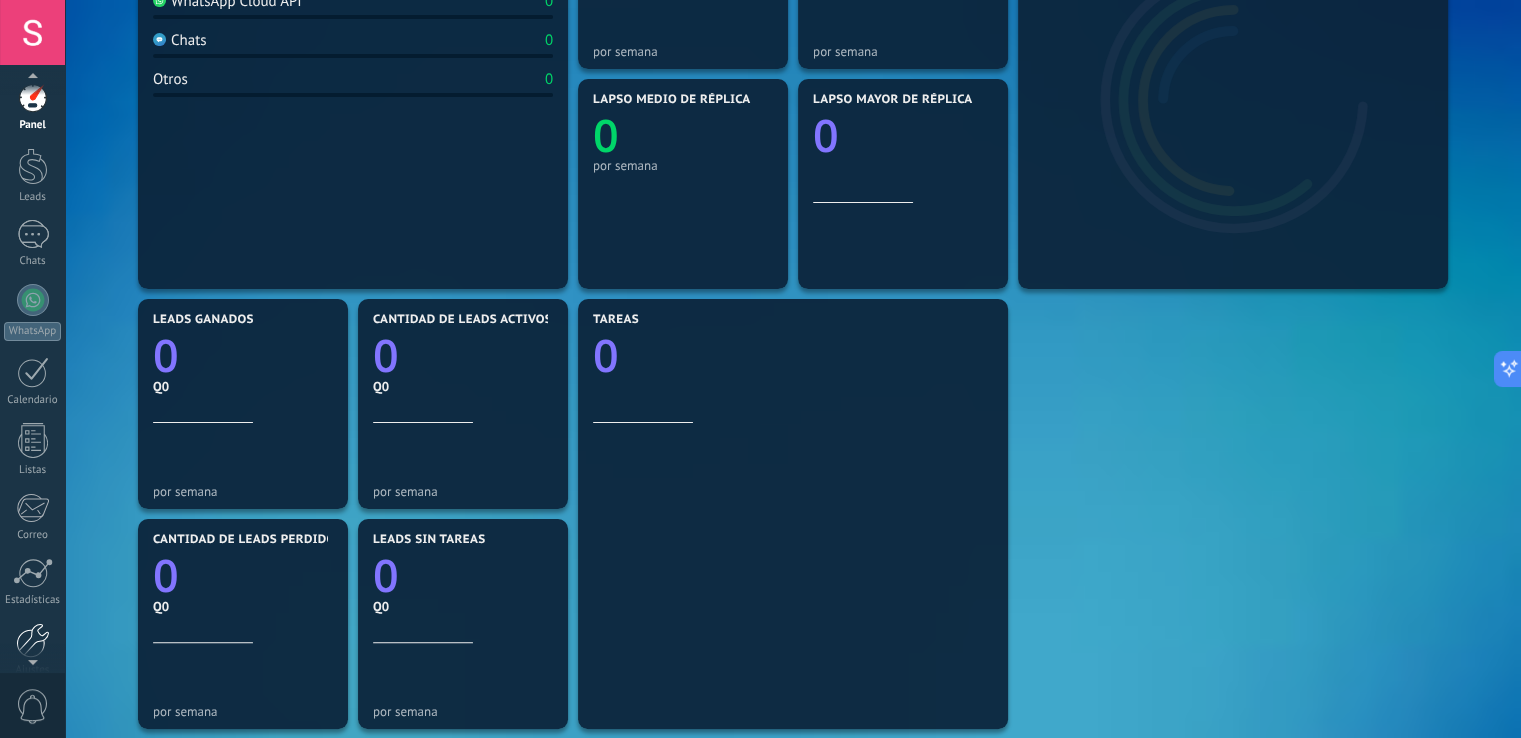 click at bounding box center (33, 640) 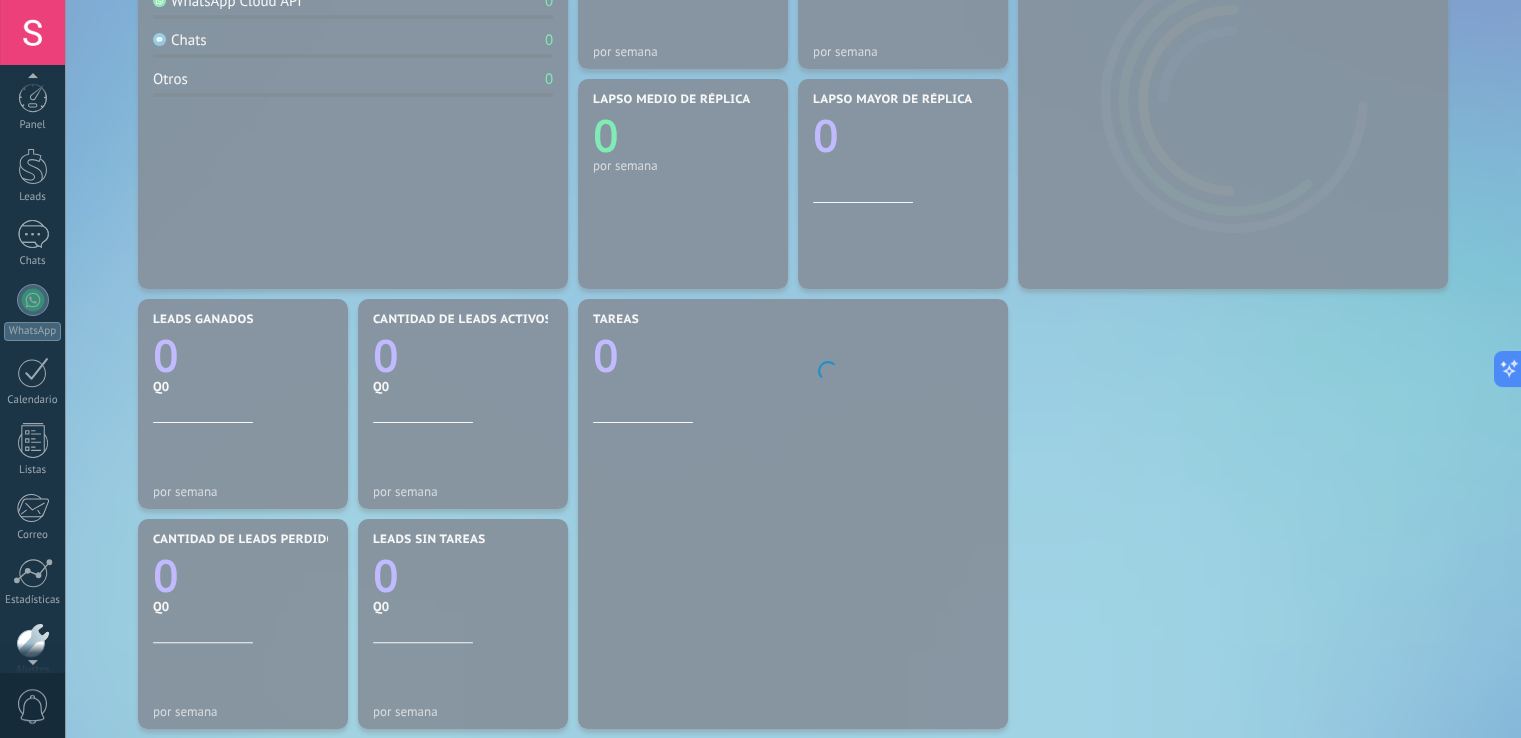 scroll, scrollTop: 93, scrollLeft: 0, axis: vertical 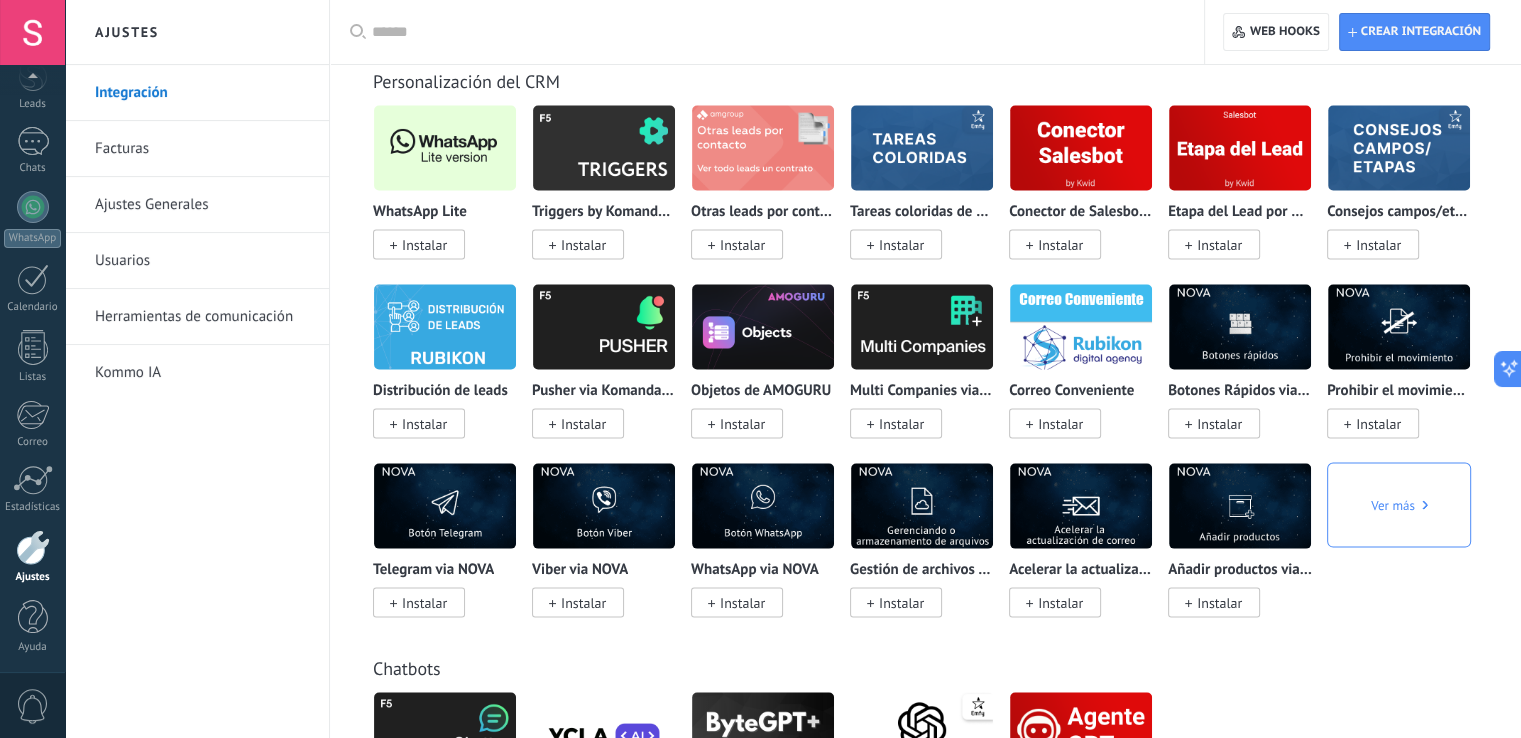 click on "Kommo IA" at bounding box center (202, 373) 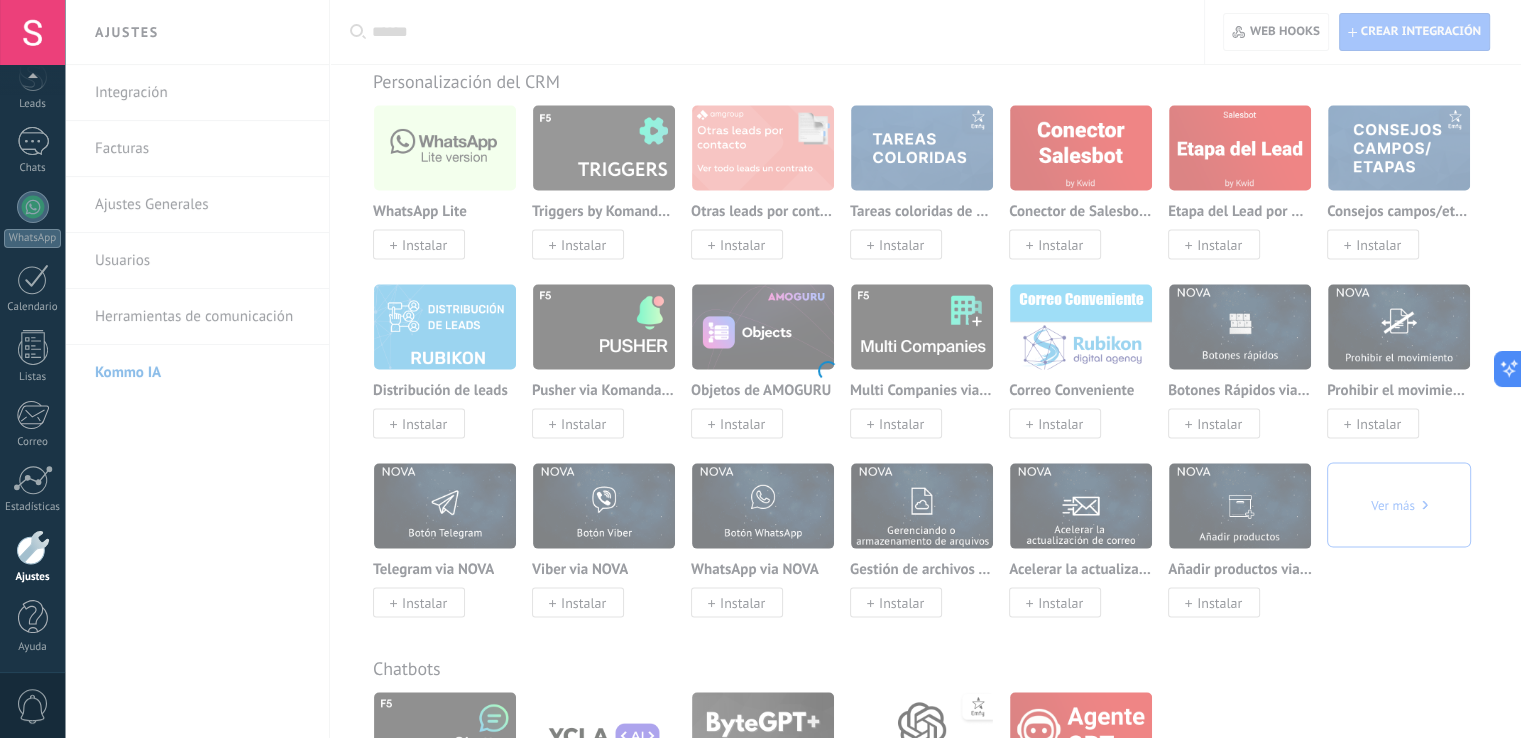 scroll, scrollTop: 0, scrollLeft: 0, axis: both 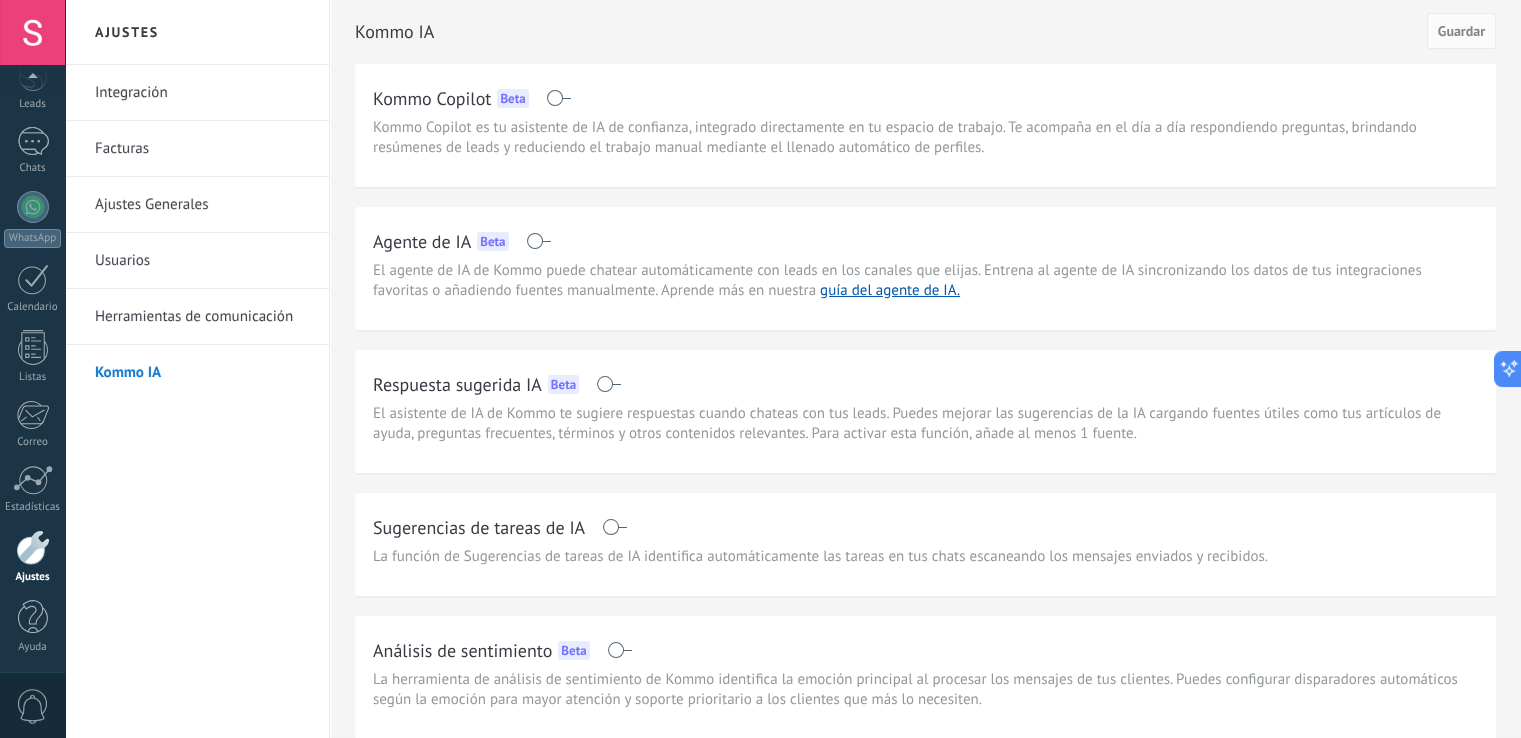 click on "0" at bounding box center [33, 706] 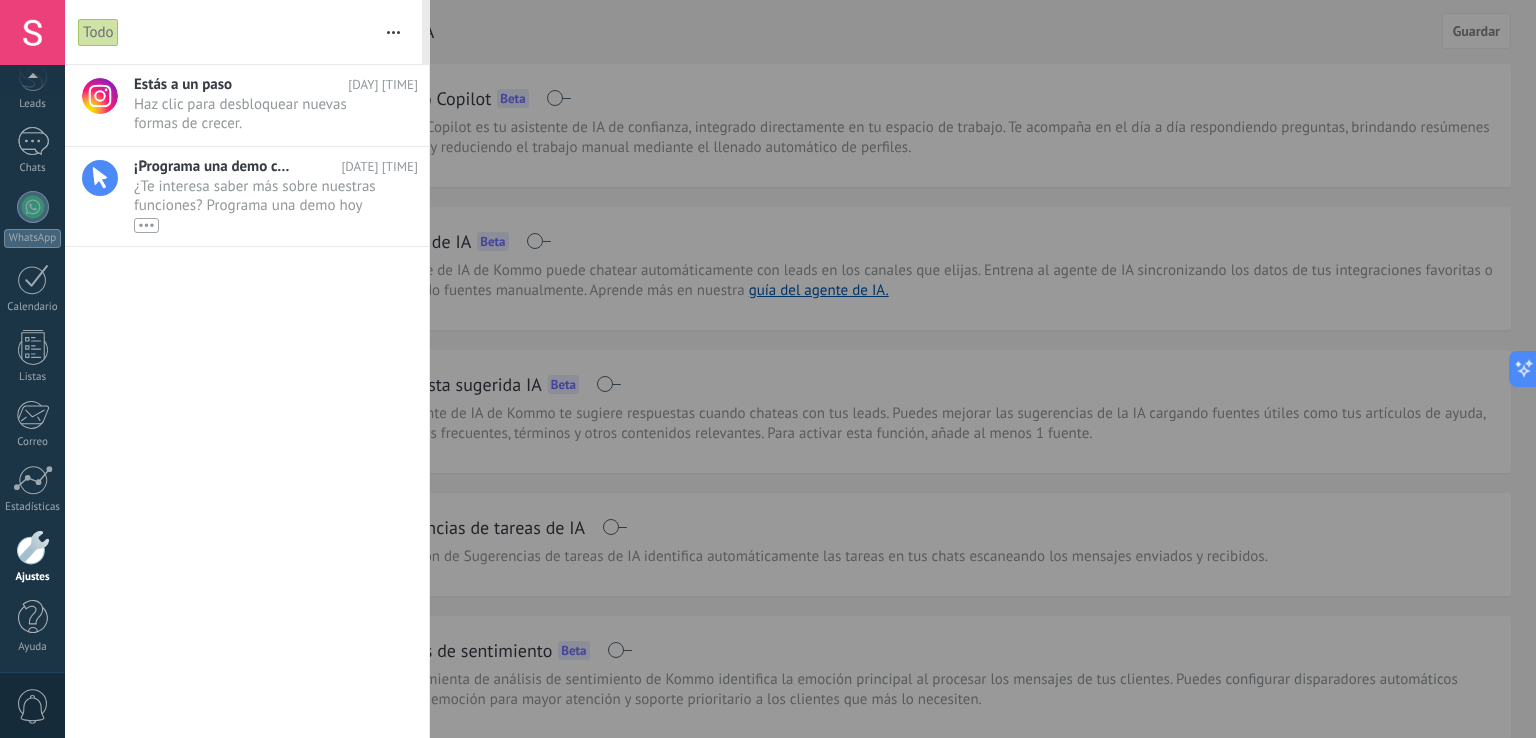 click on "0" at bounding box center [33, 706] 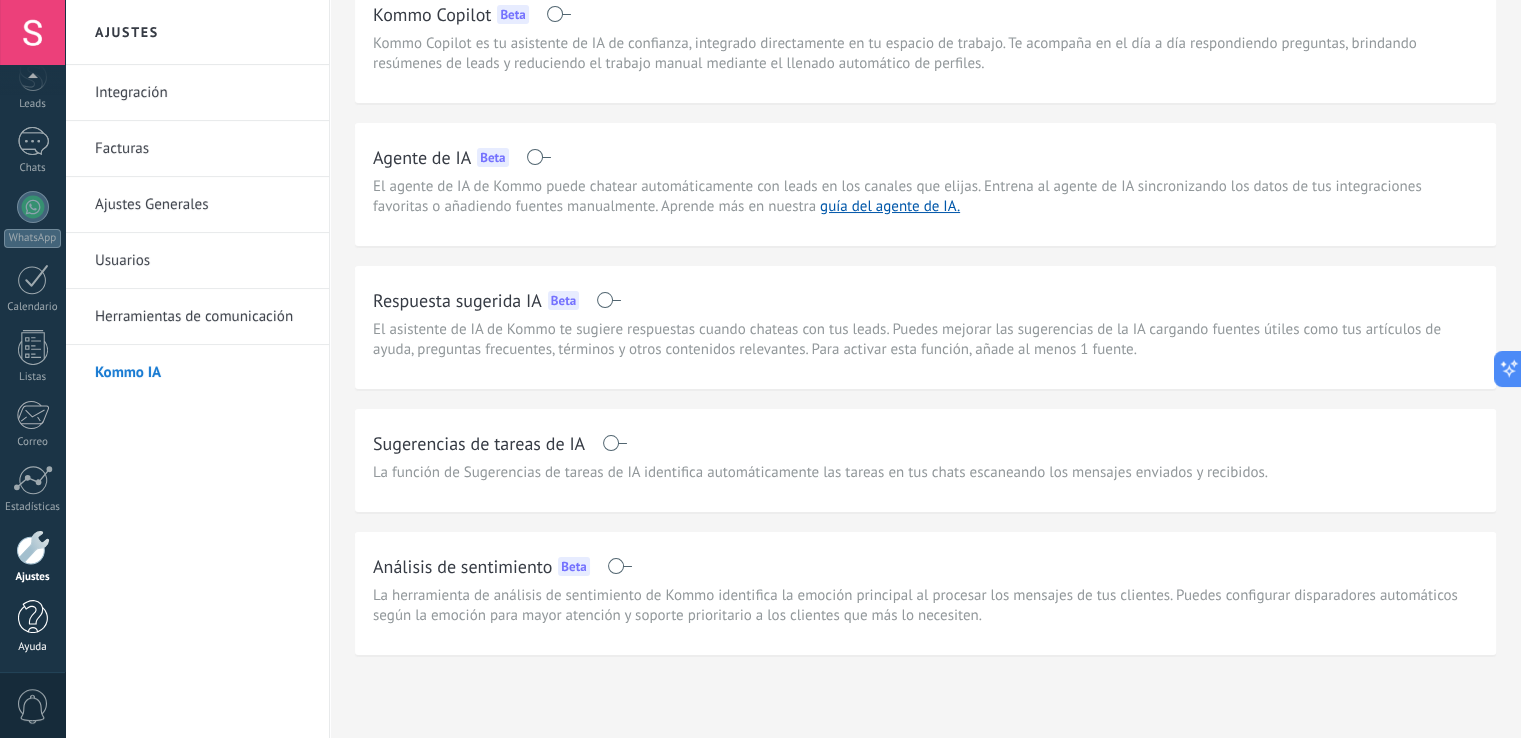 scroll, scrollTop: 86, scrollLeft: 0, axis: vertical 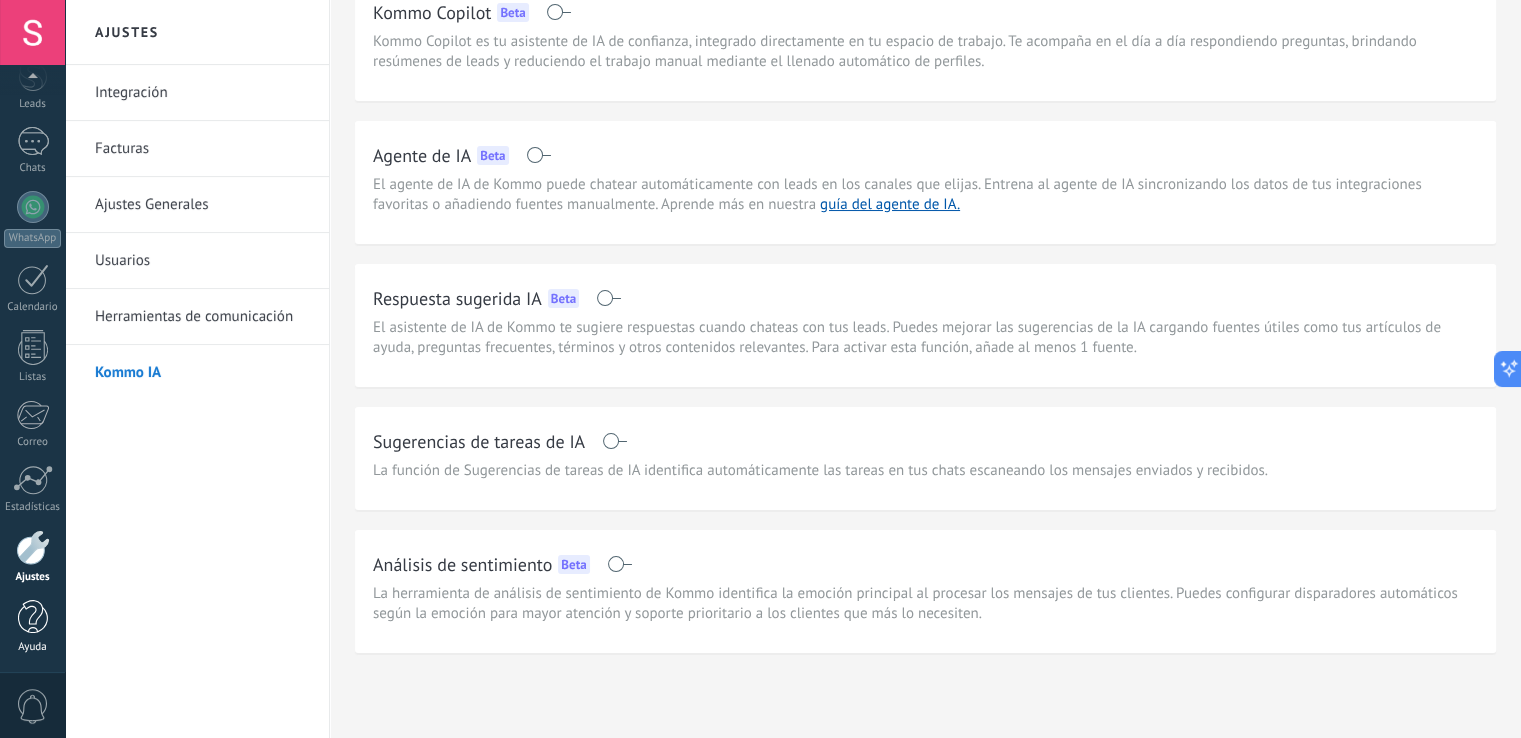 click at bounding box center (33, 617) 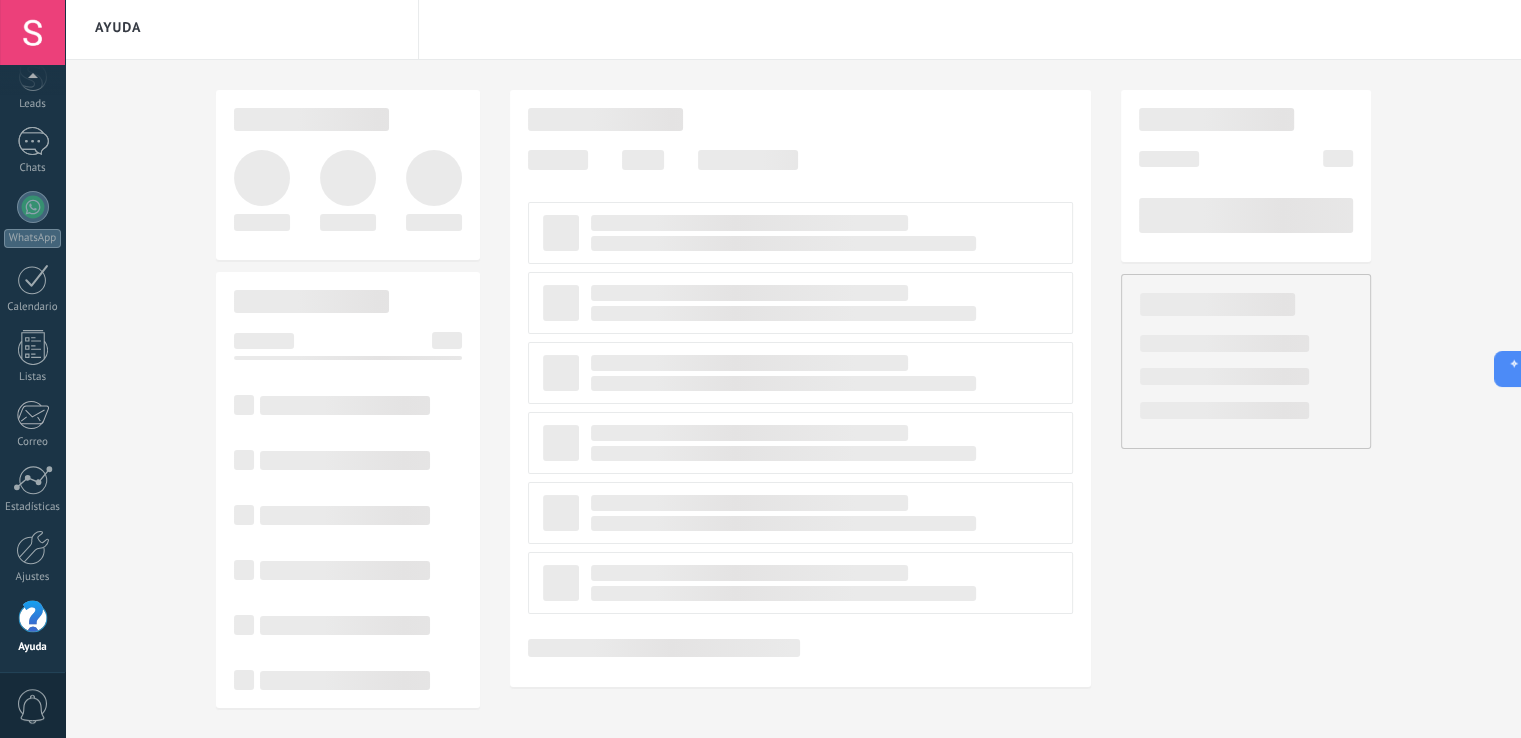 scroll, scrollTop: 0, scrollLeft: 0, axis: both 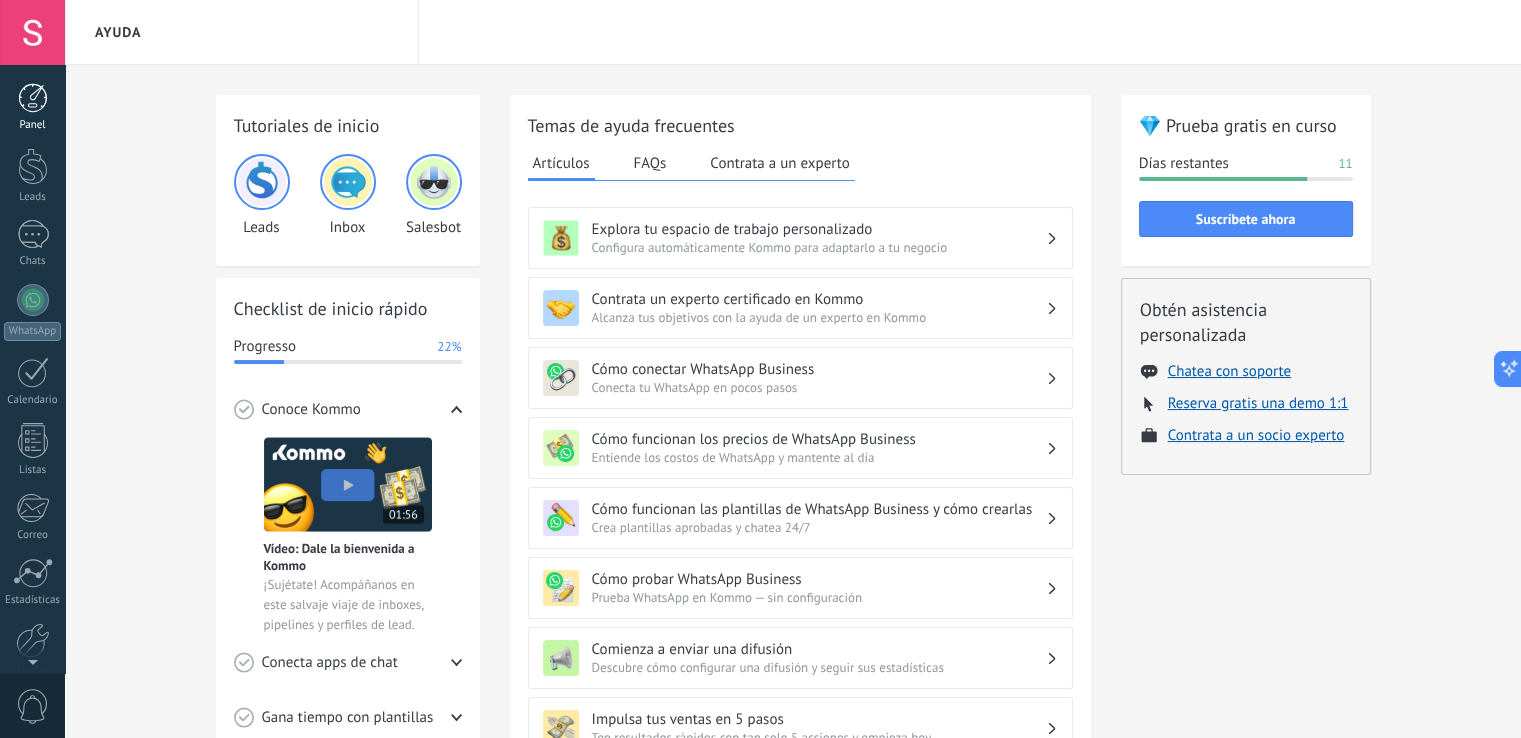 click at bounding box center [33, 98] 